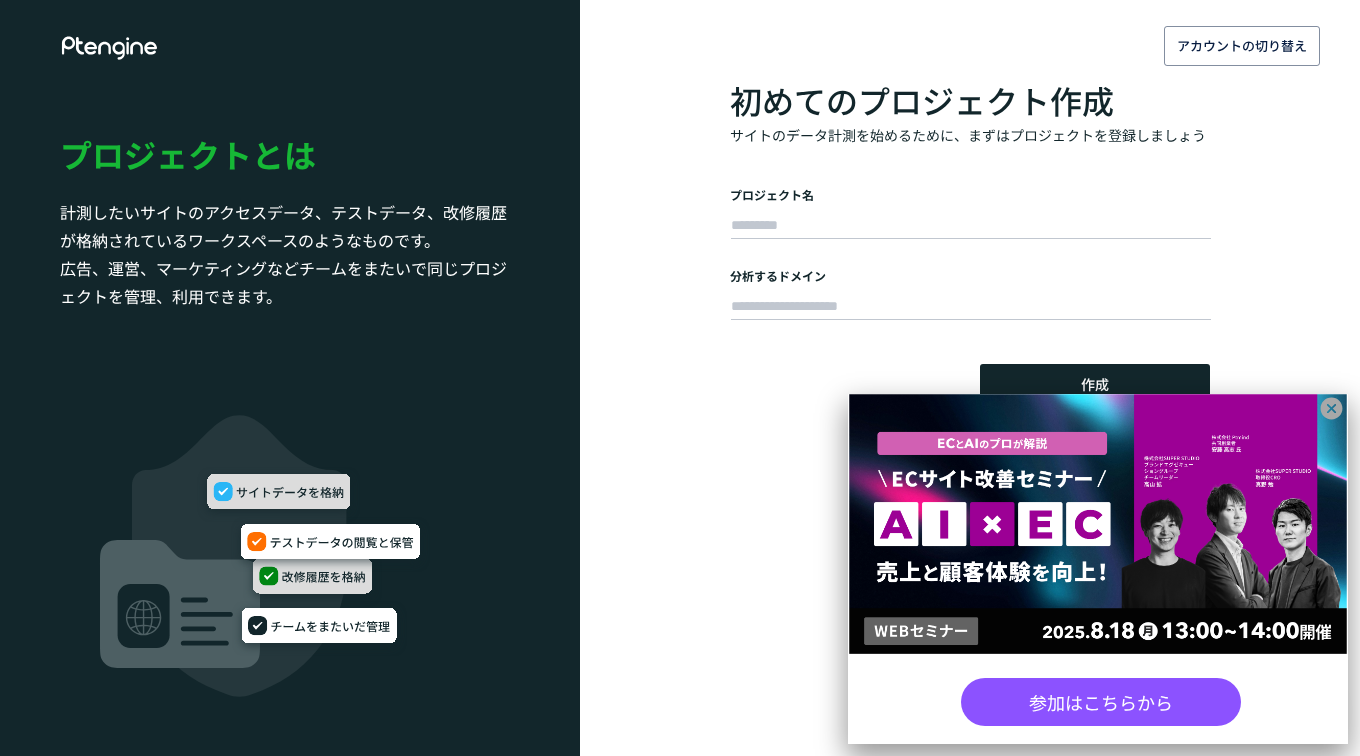scroll, scrollTop: 0, scrollLeft: 0, axis: both 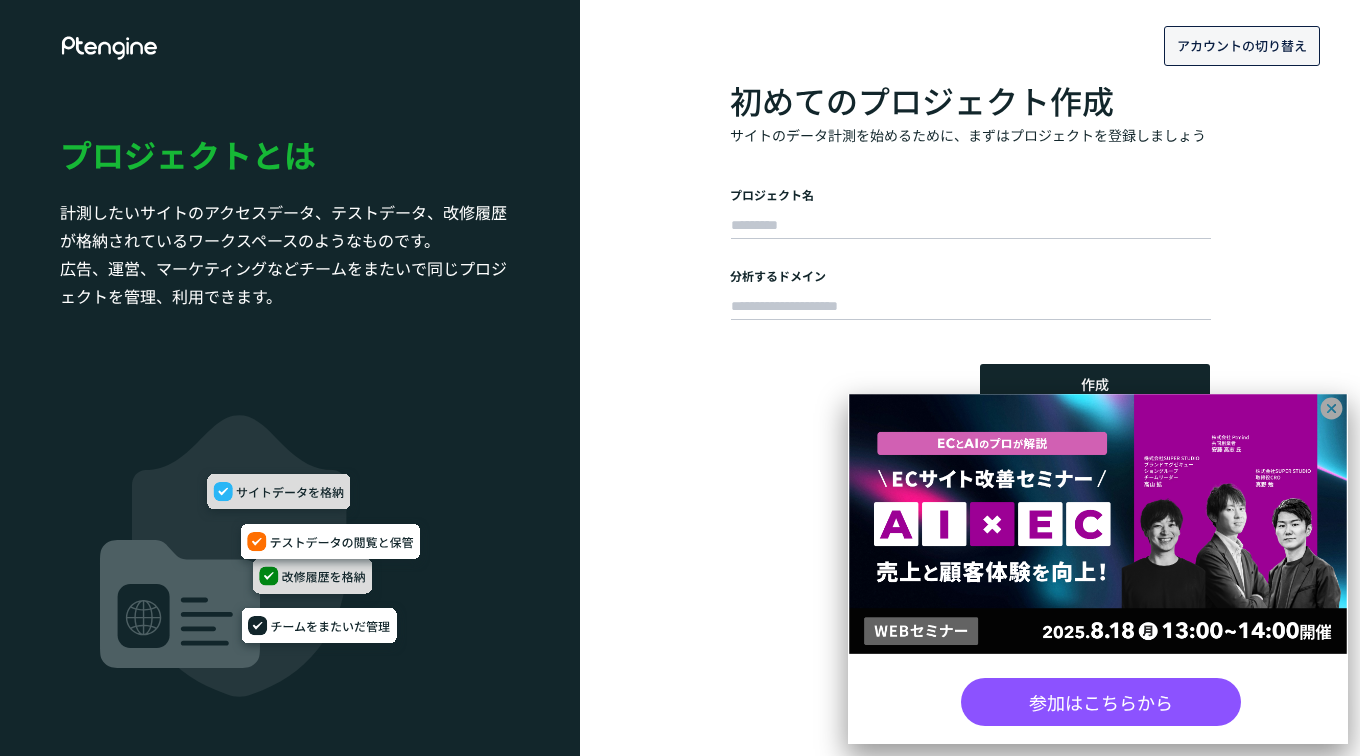 click on "アカウントの切り替え" at bounding box center (1242, 46) 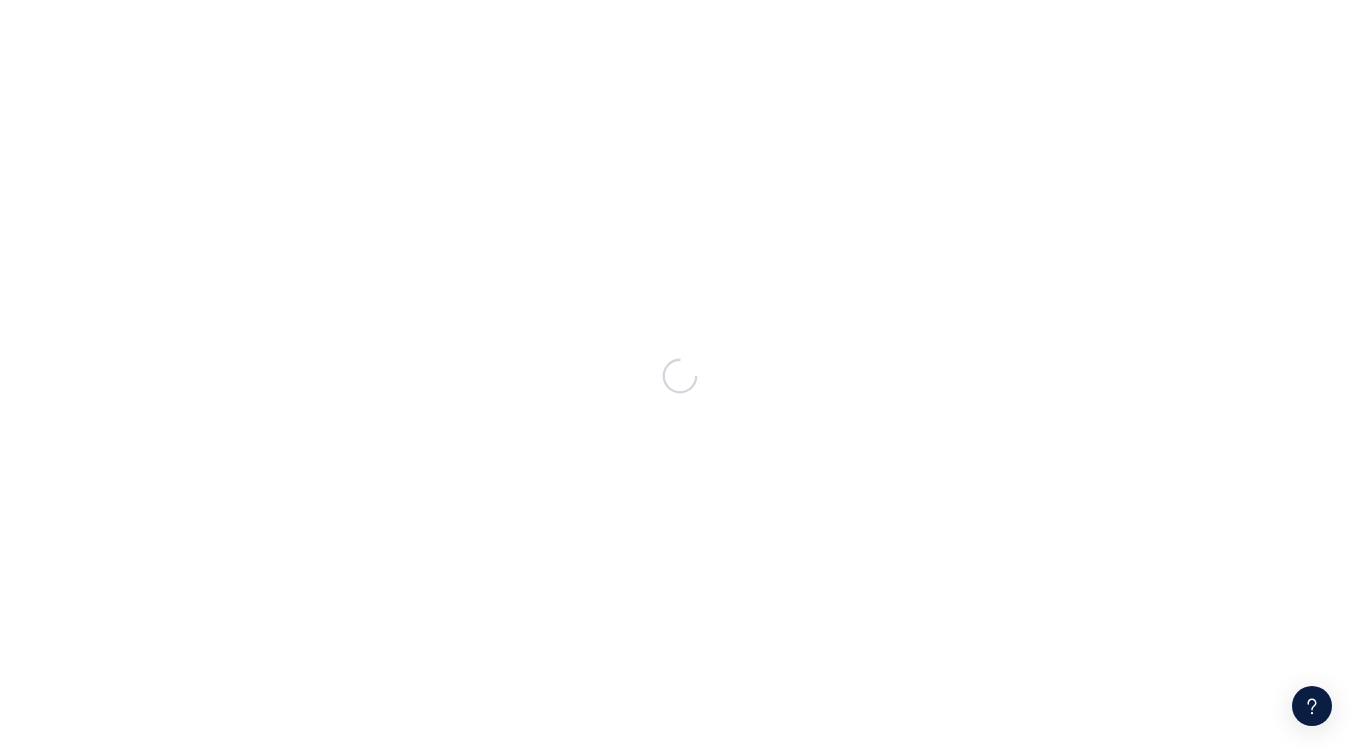 scroll, scrollTop: 0, scrollLeft: 0, axis: both 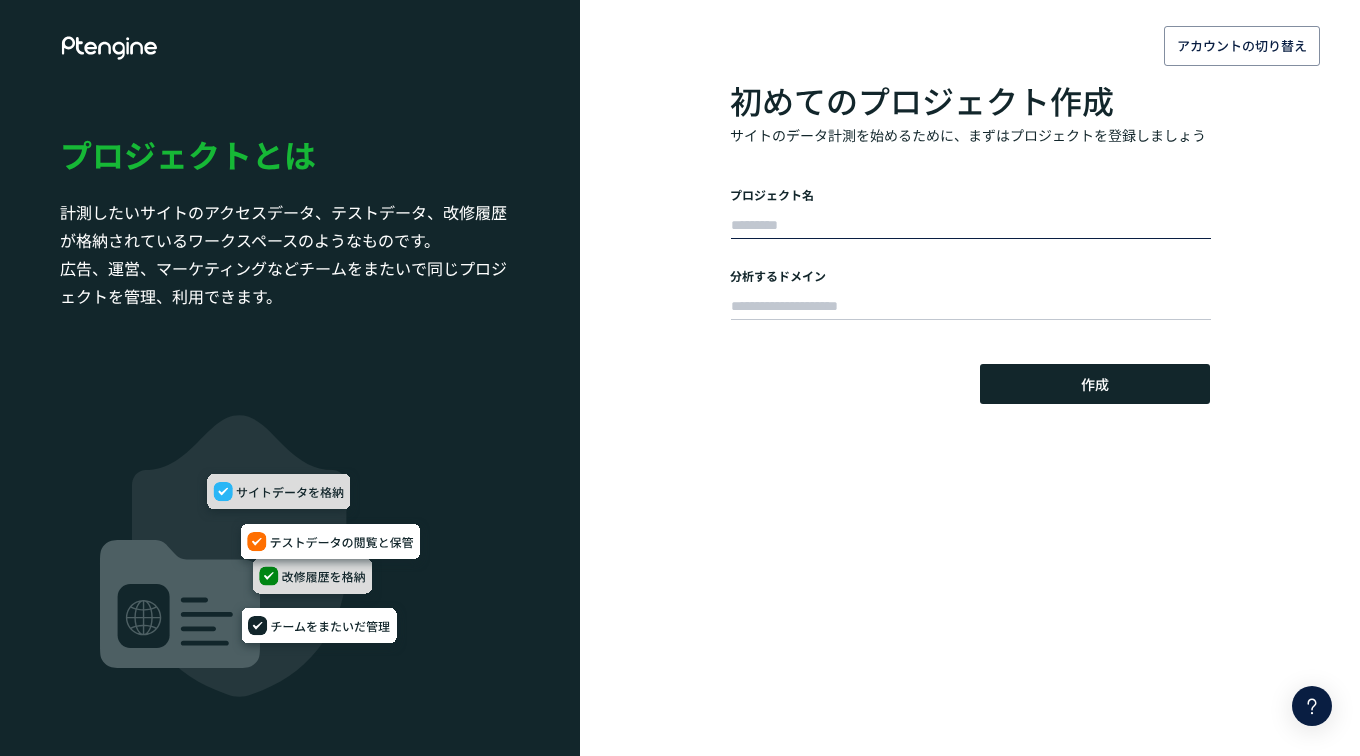 click at bounding box center [971, 226] 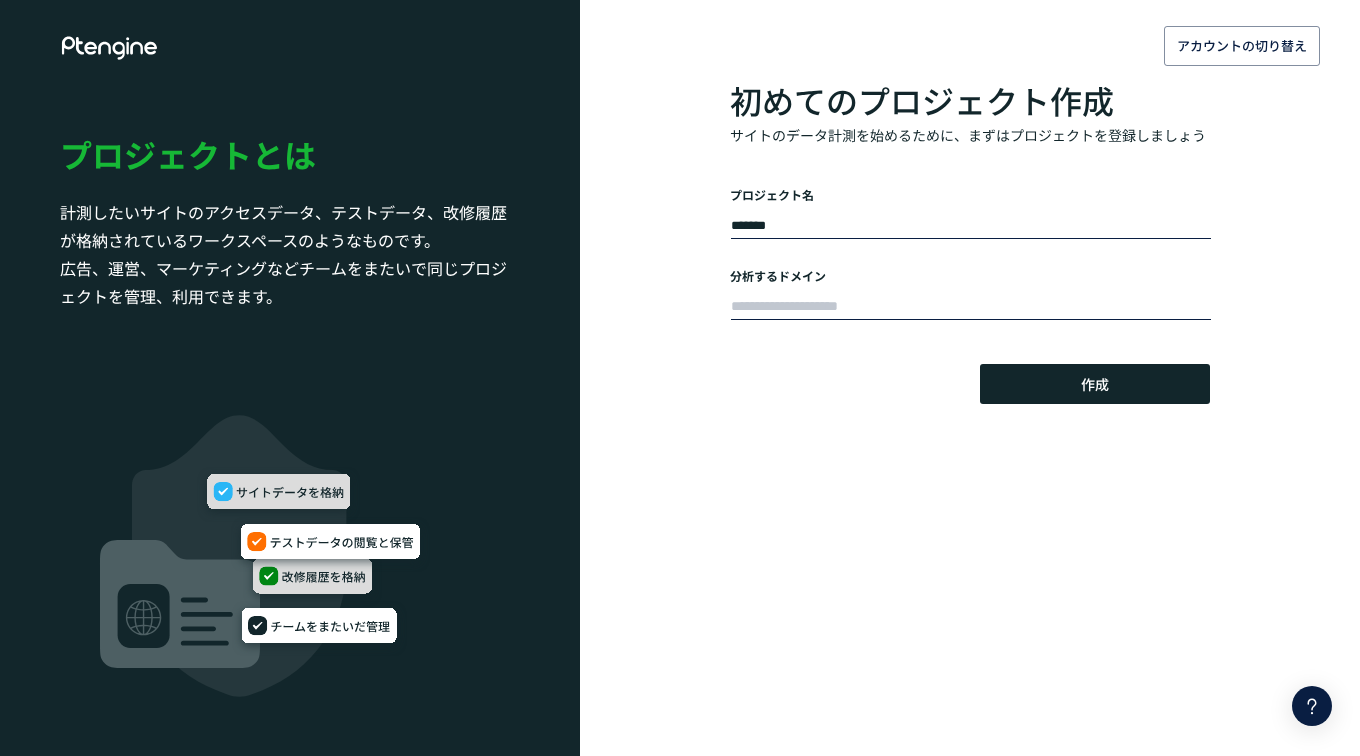 type on "*******" 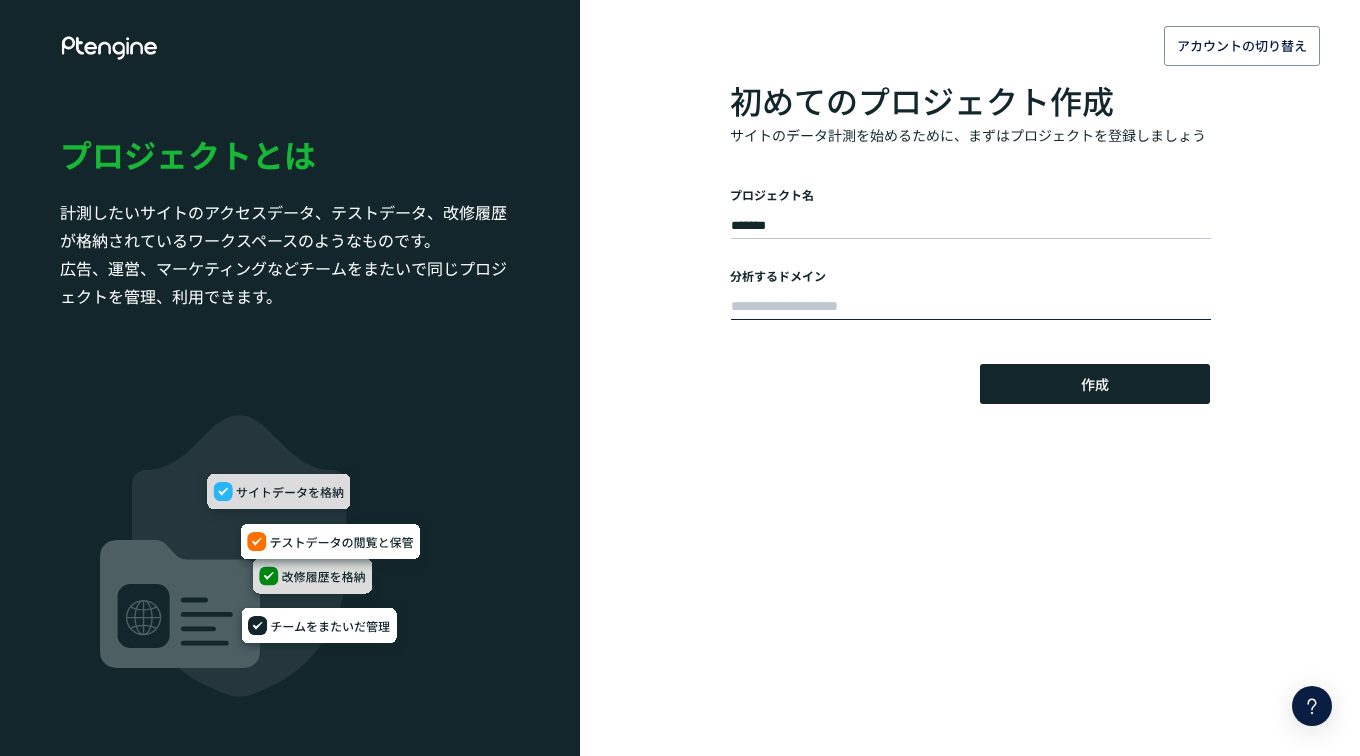 drag, startPoint x: 745, startPoint y: 310, endPoint x: 757, endPoint y: 307, distance: 12.369317 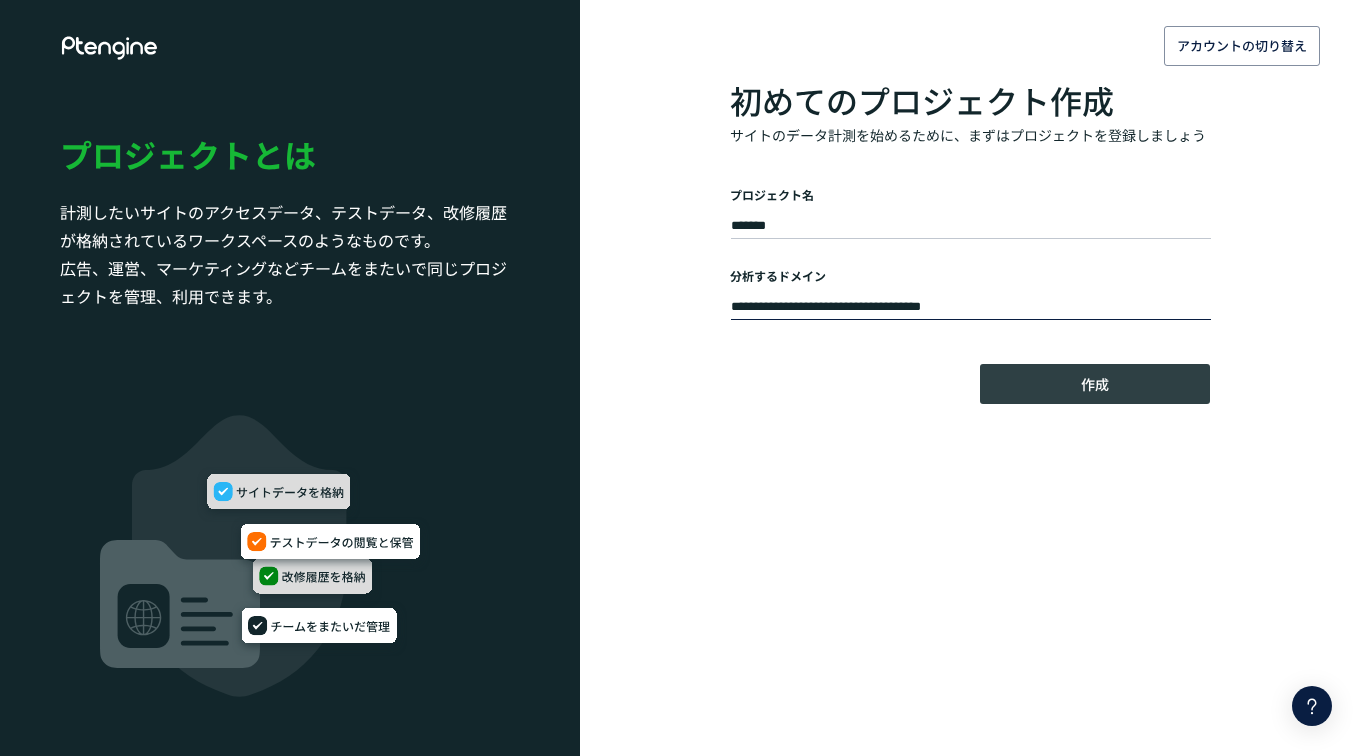 type on "**********" 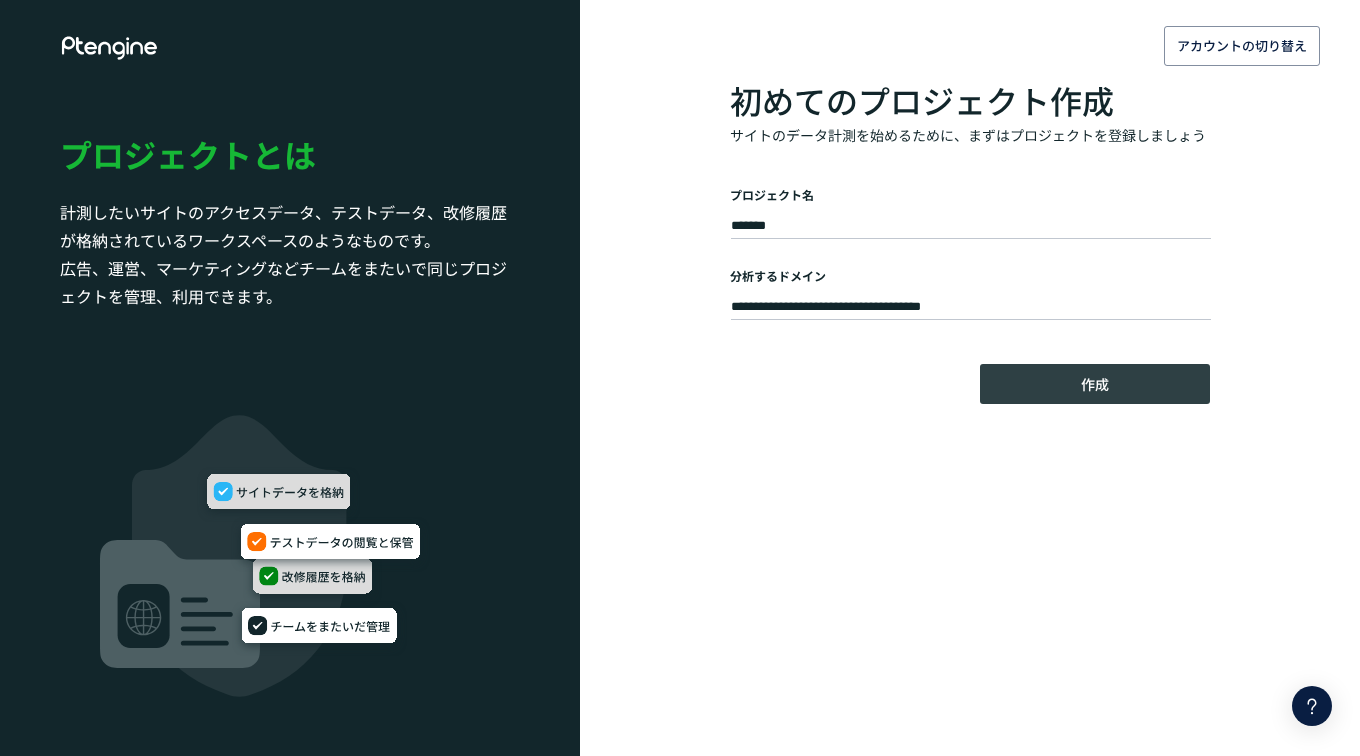 click on "作成" at bounding box center (1095, 384) 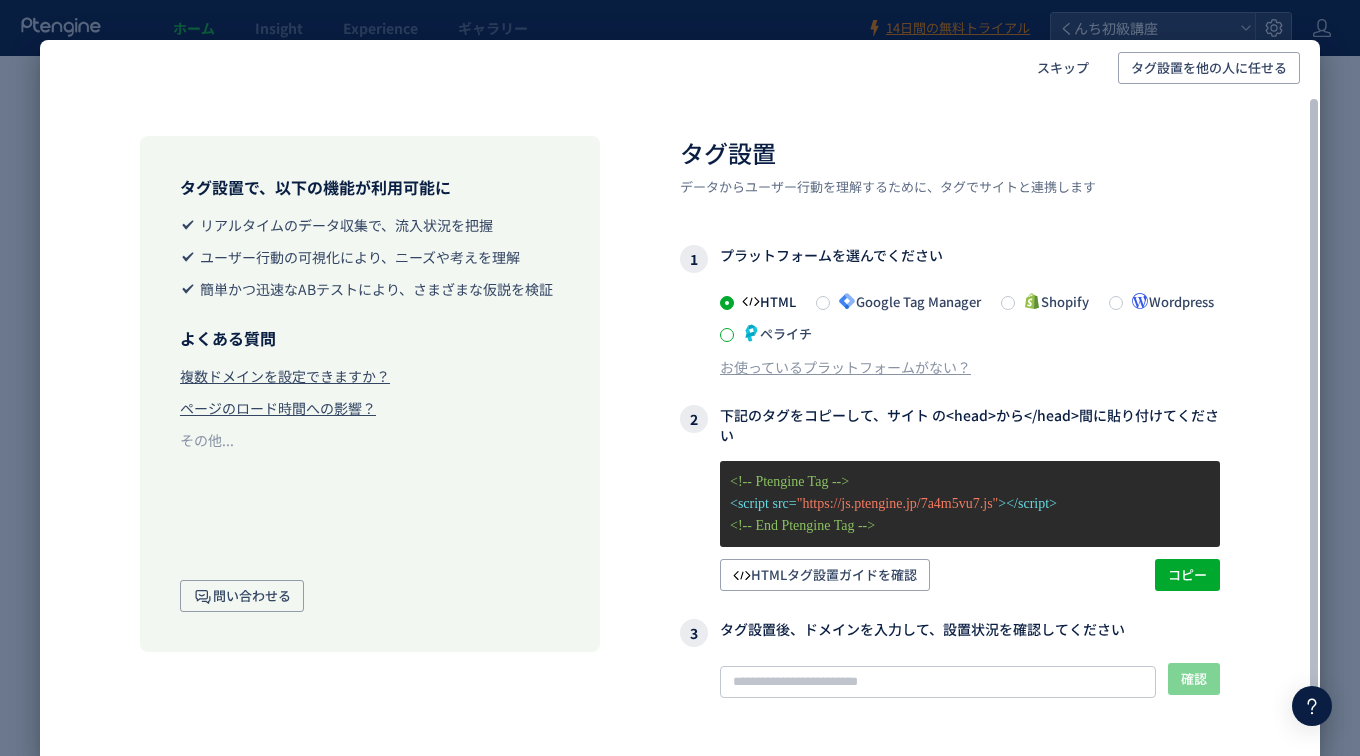 click at bounding box center (727, 335) 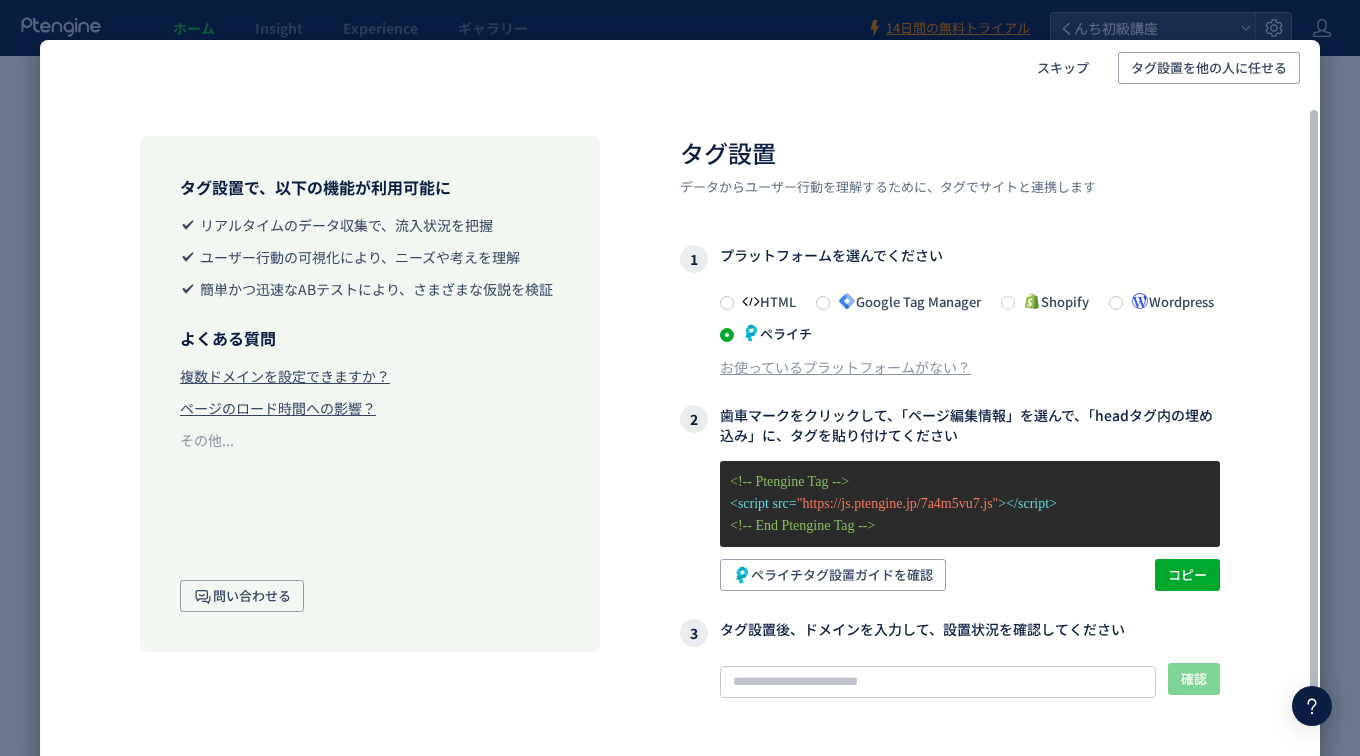scroll, scrollTop: 72, scrollLeft: 0, axis: vertical 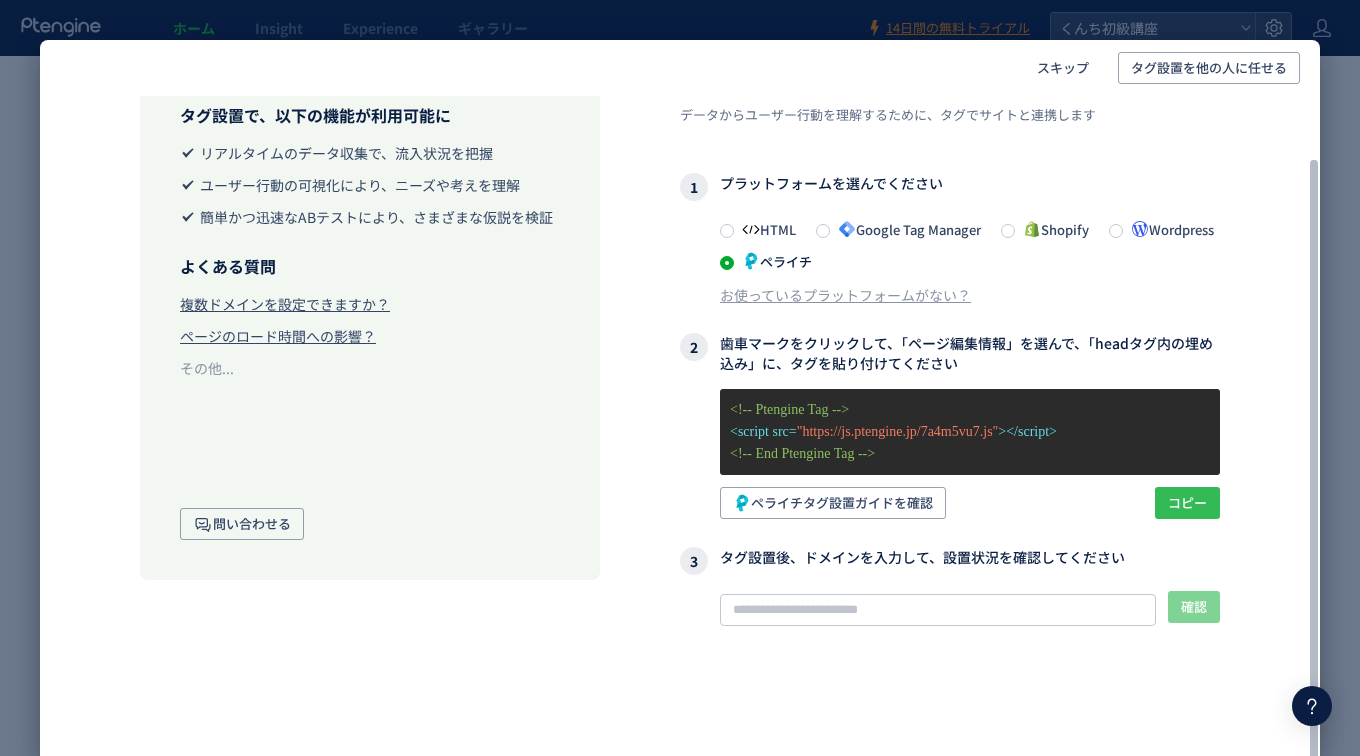 click on "コピー" at bounding box center (1187, 503) 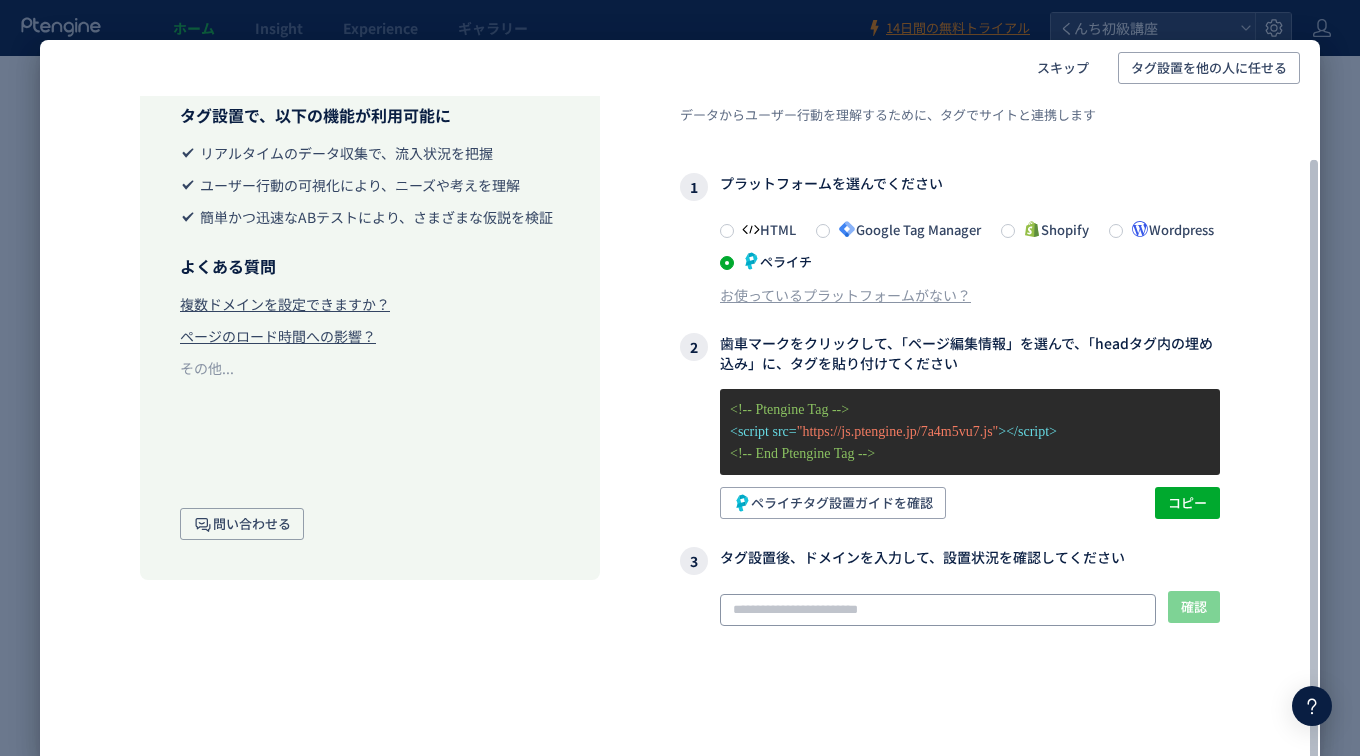 click 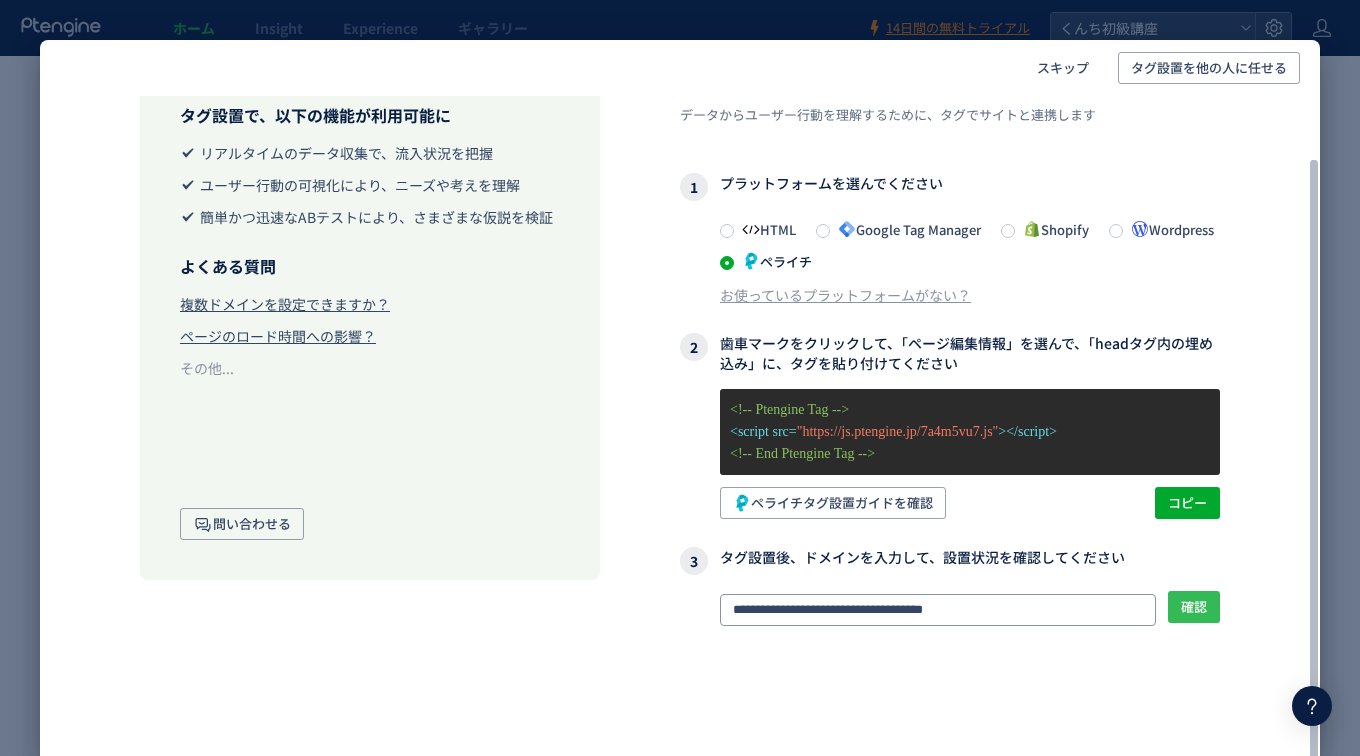 type on "**********" 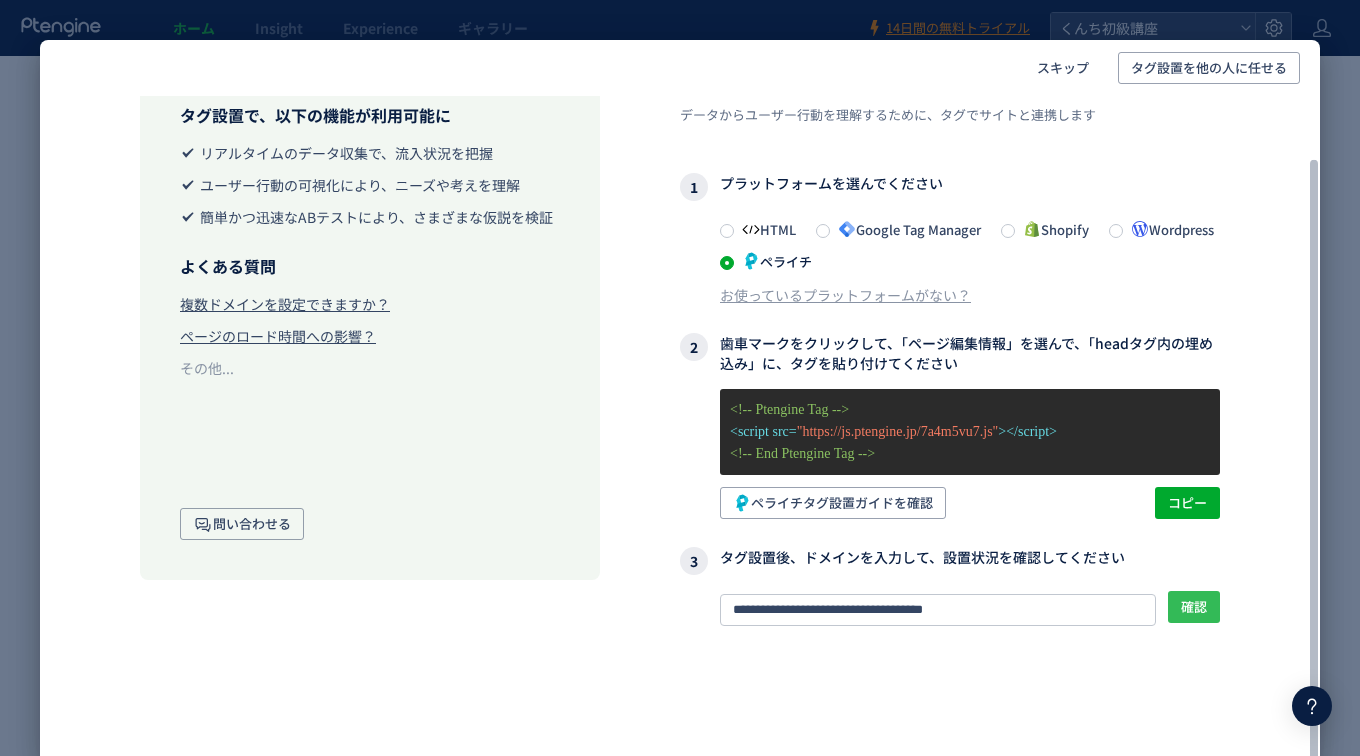 click on "確認" at bounding box center (1194, 607) 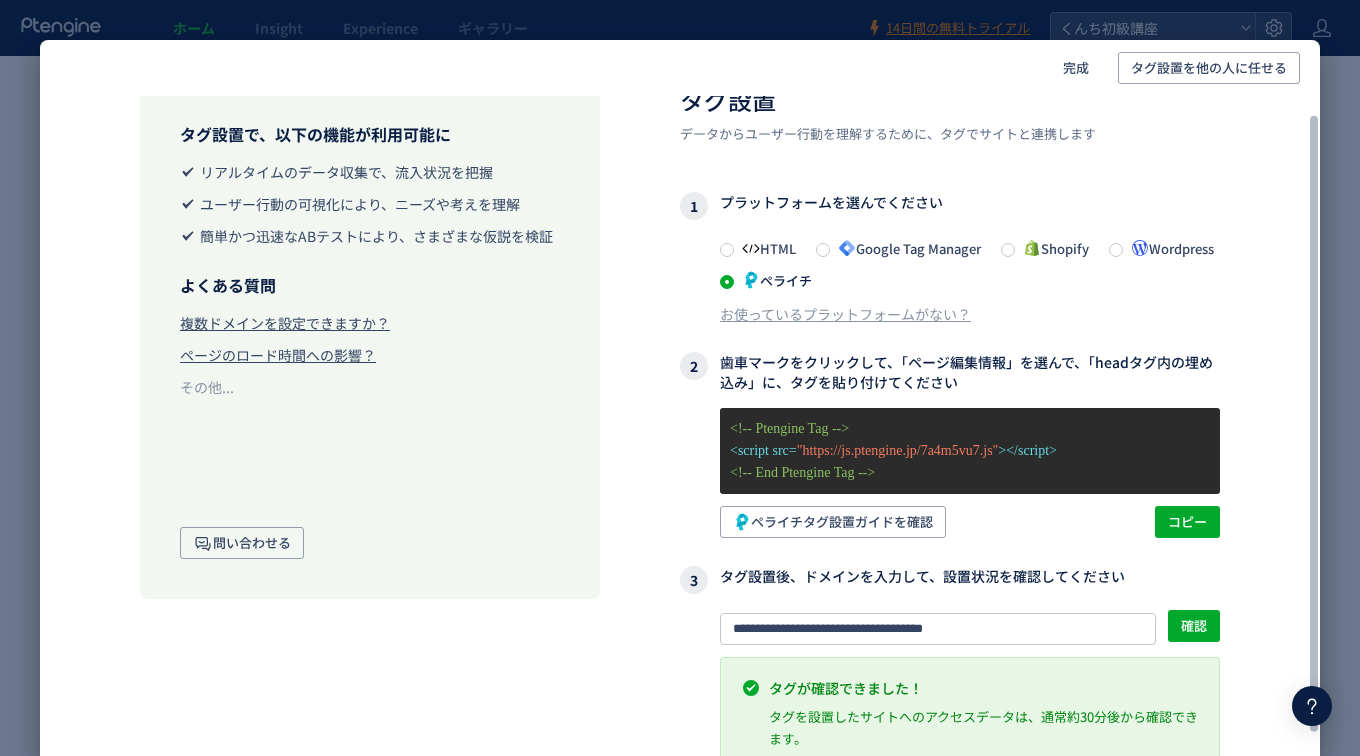 scroll, scrollTop: 72, scrollLeft: 0, axis: vertical 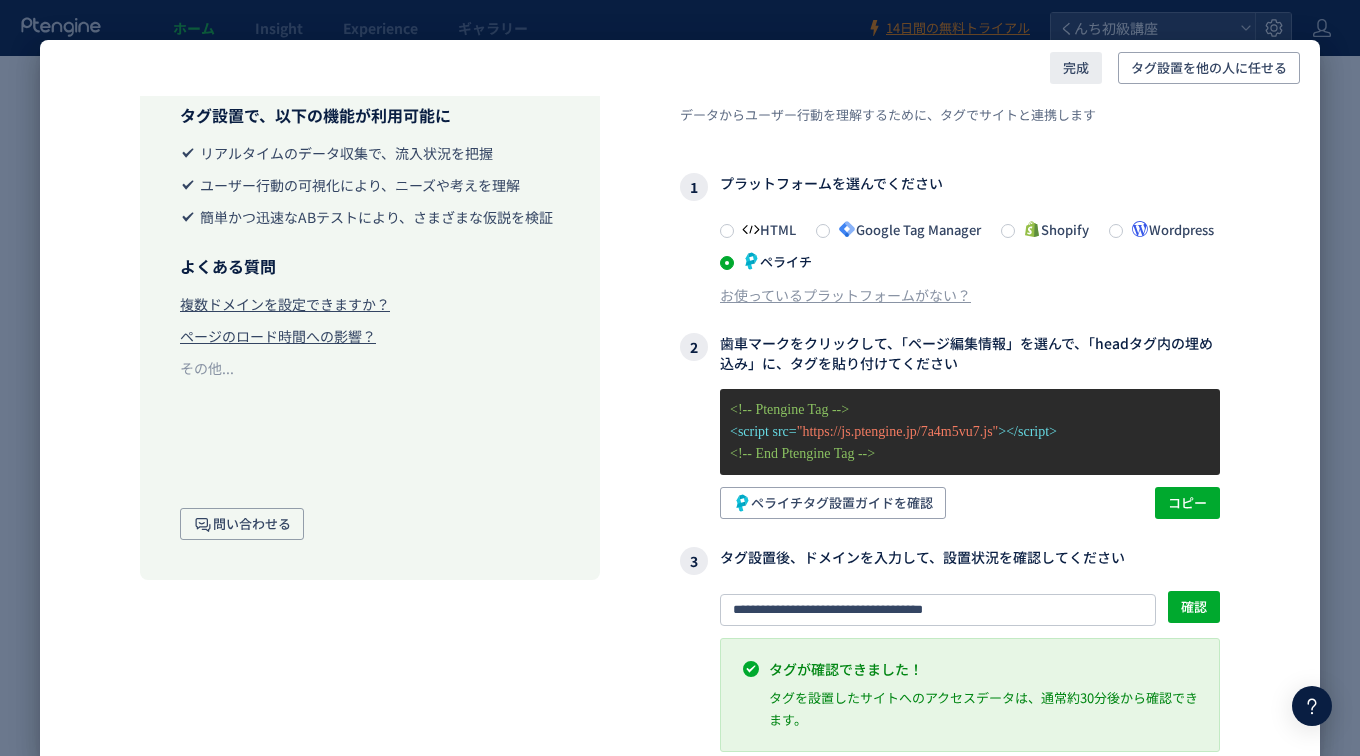 click on "完成" at bounding box center (1076, 68) 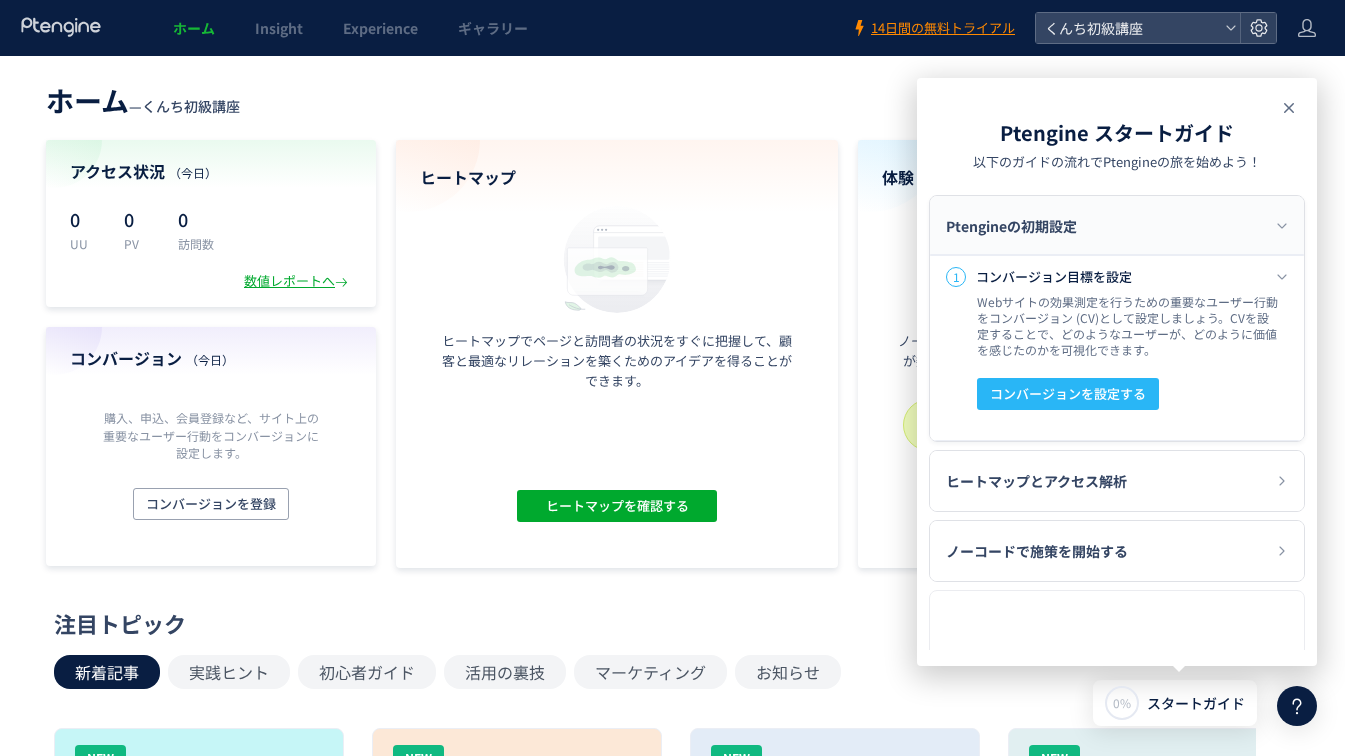 click 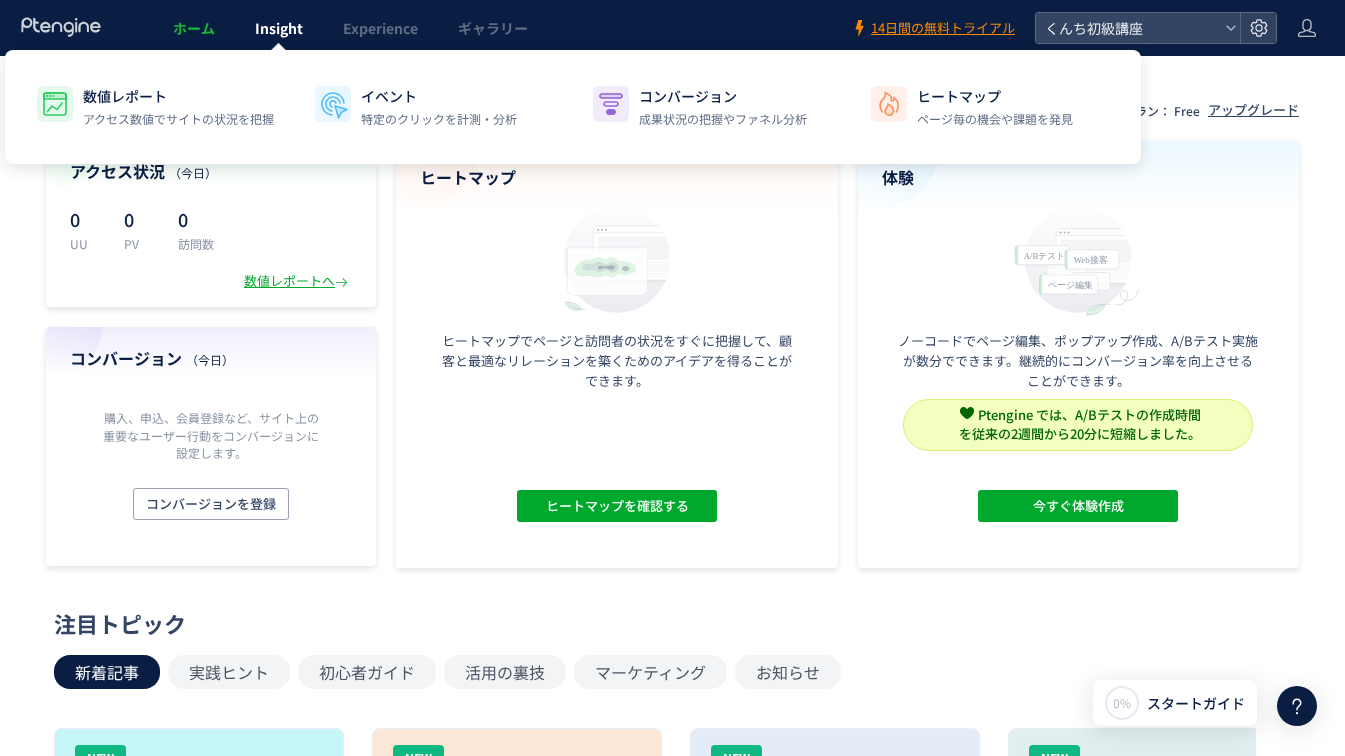 click on "Insight" at bounding box center [279, 28] 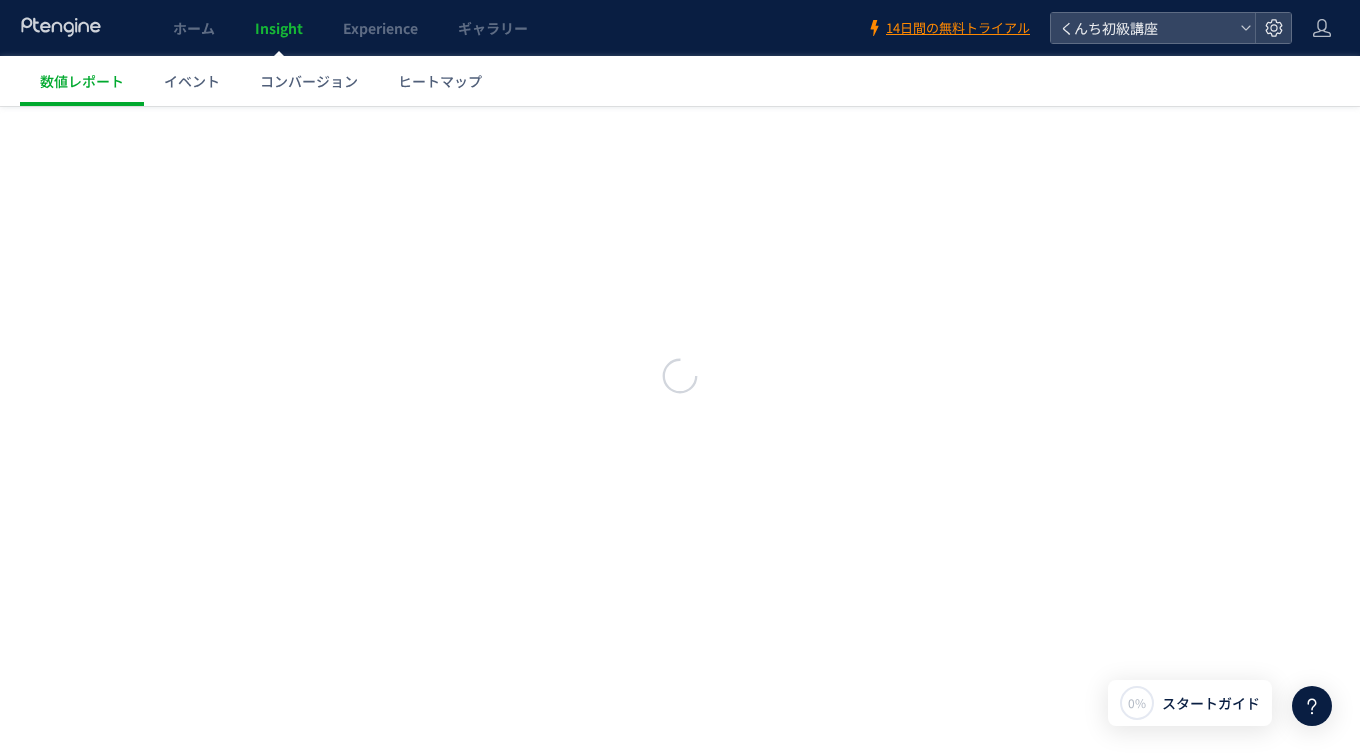scroll, scrollTop: 0, scrollLeft: 0, axis: both 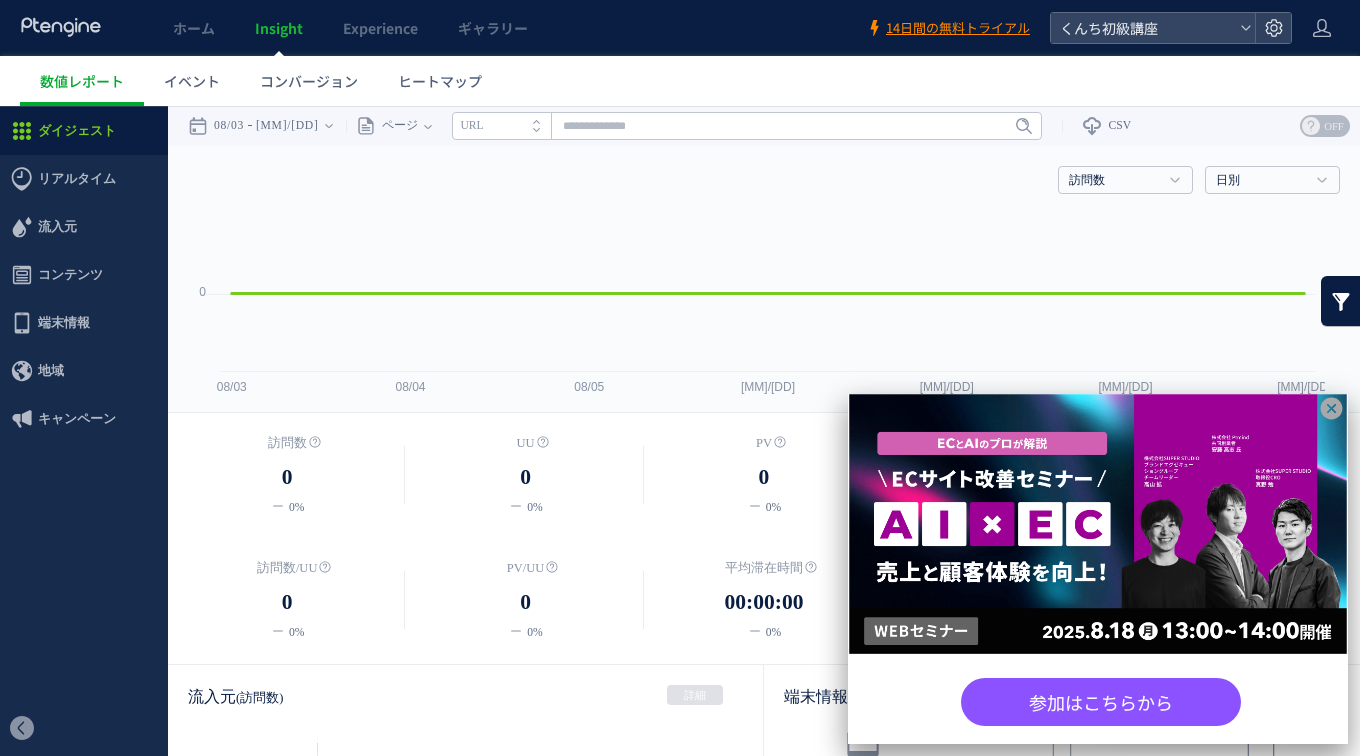 click 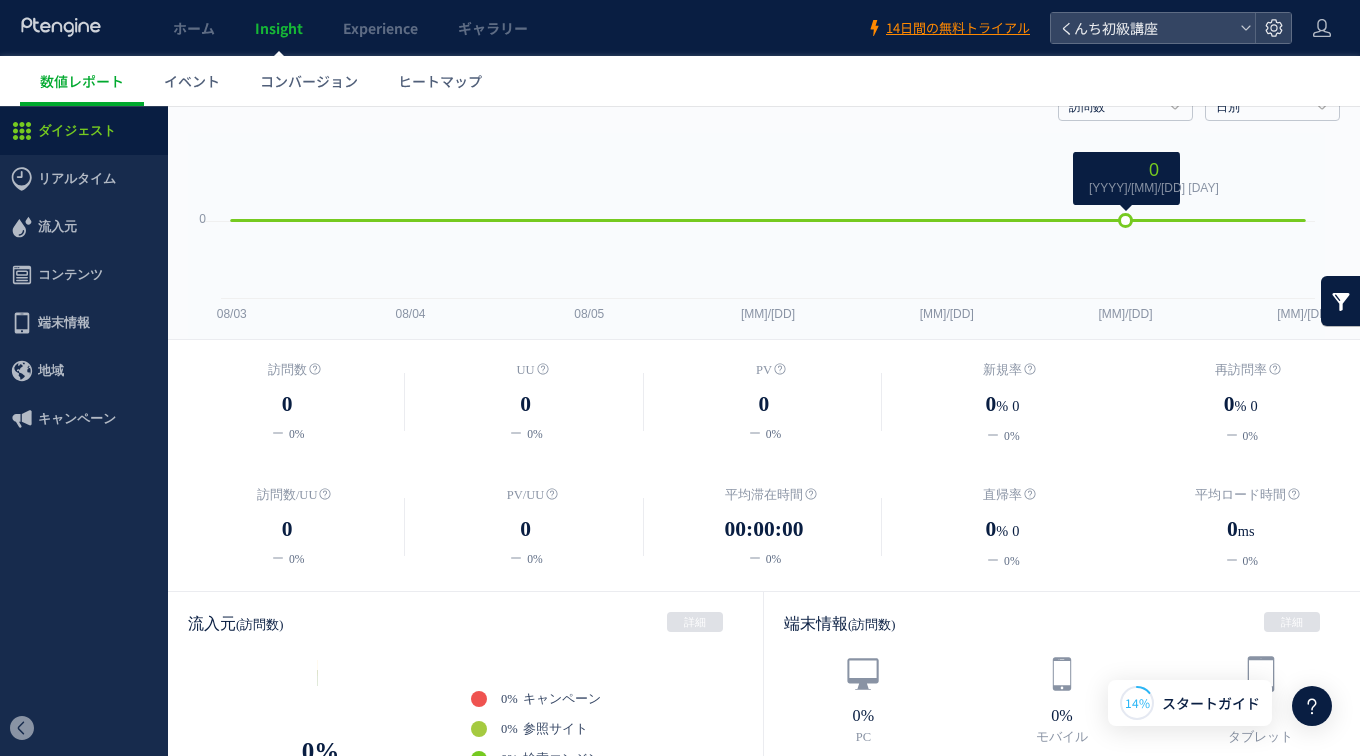 scroll, scrollTop: 0, scrollLeft: 0, axis: both 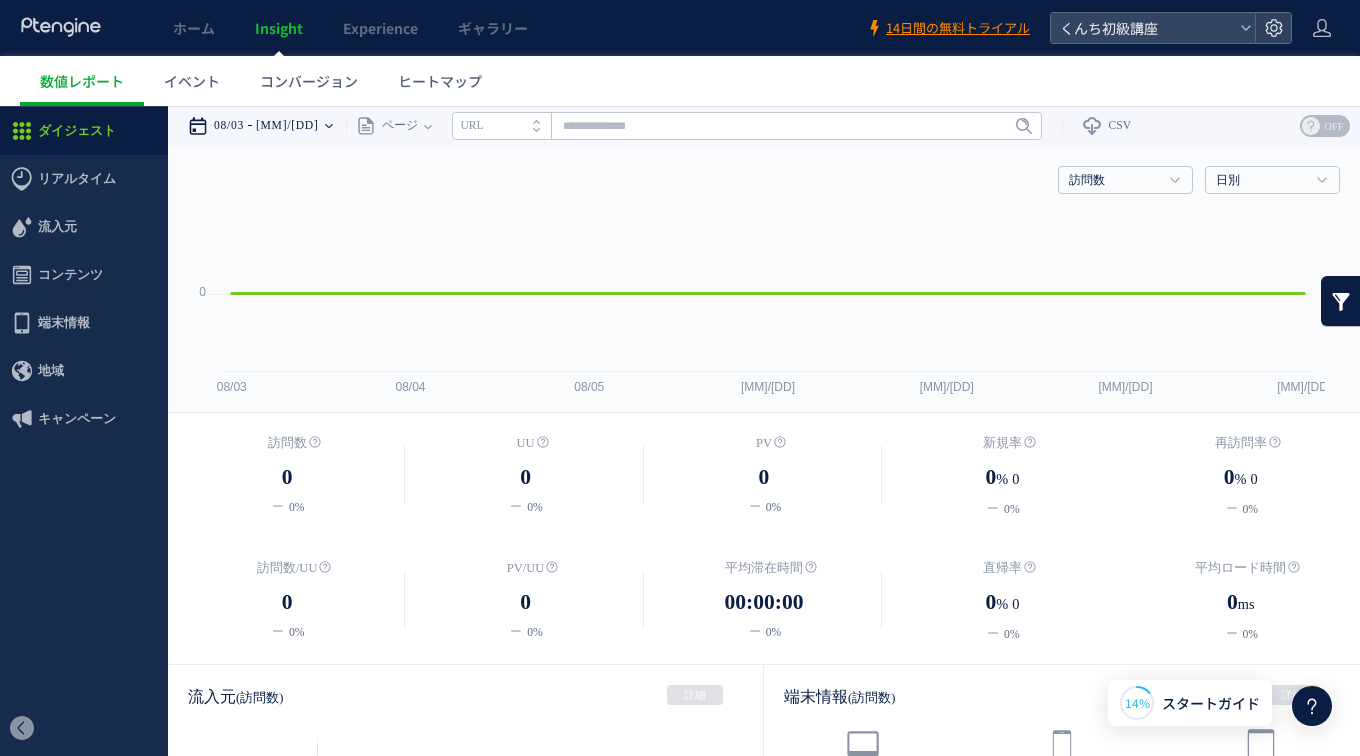 click at bounding box center [329, 126] 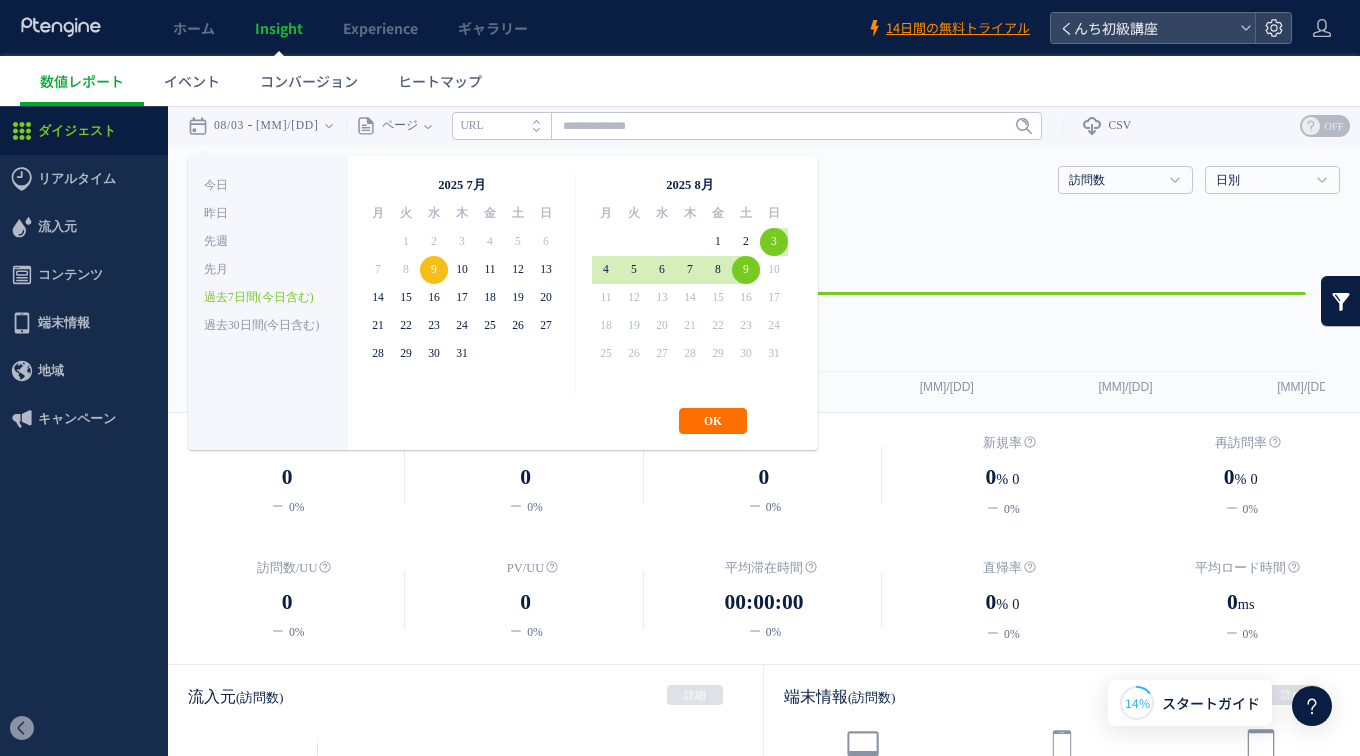 click 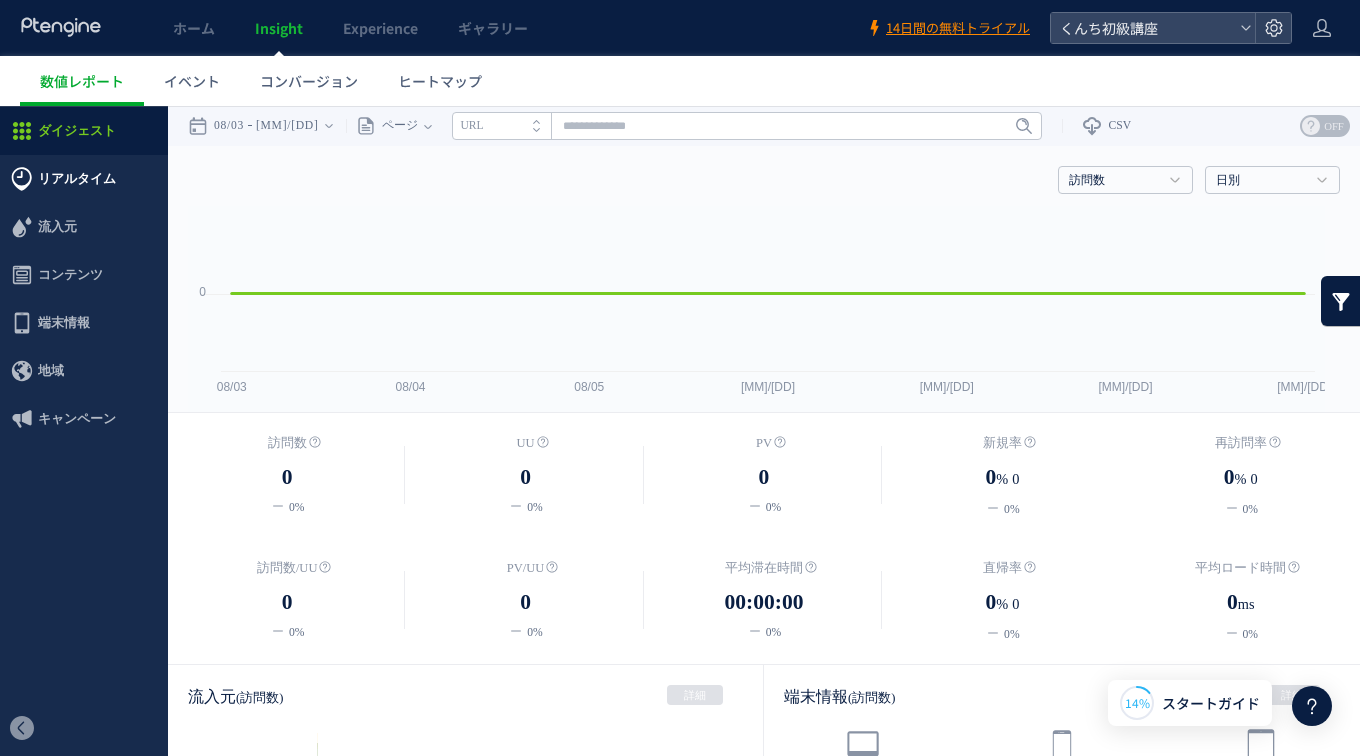 click on "リアルタイム" at bounding box center (77, 179) 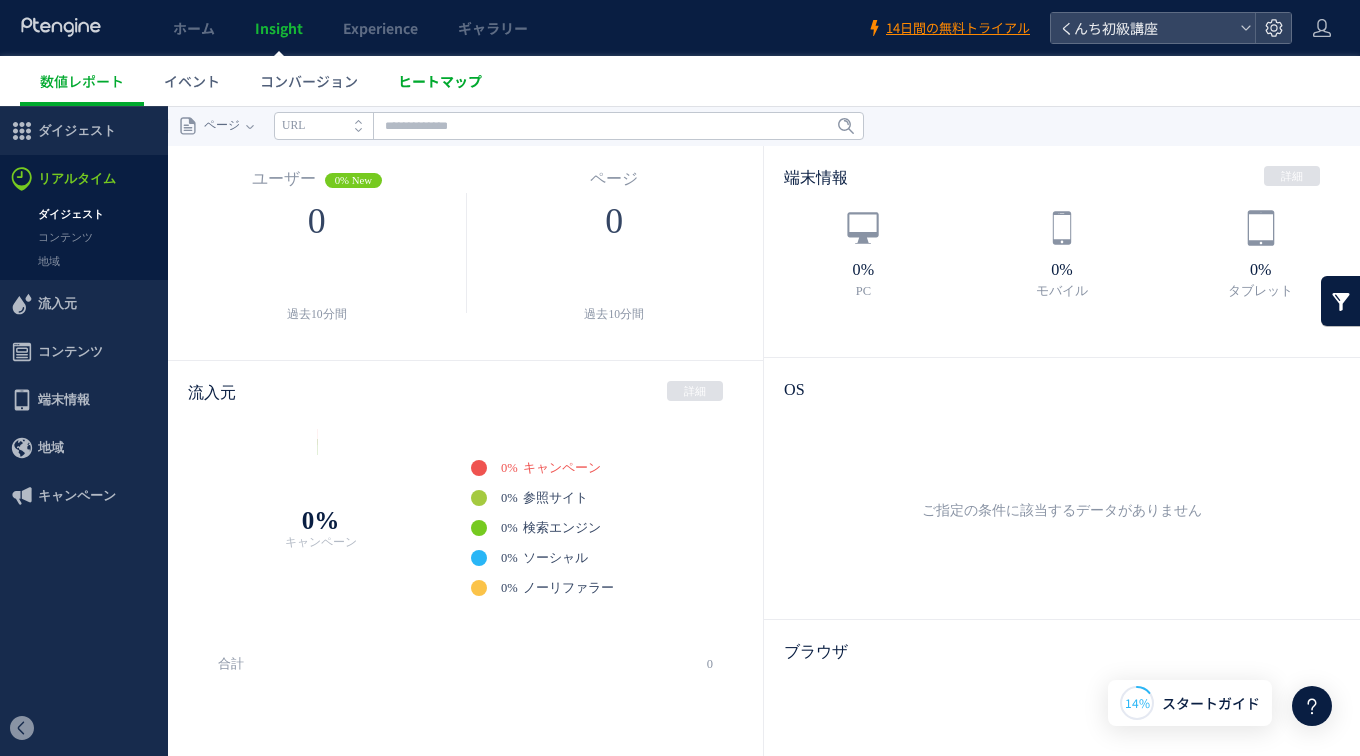 click on "ヒートマップ" at bounding box center [440, 81] 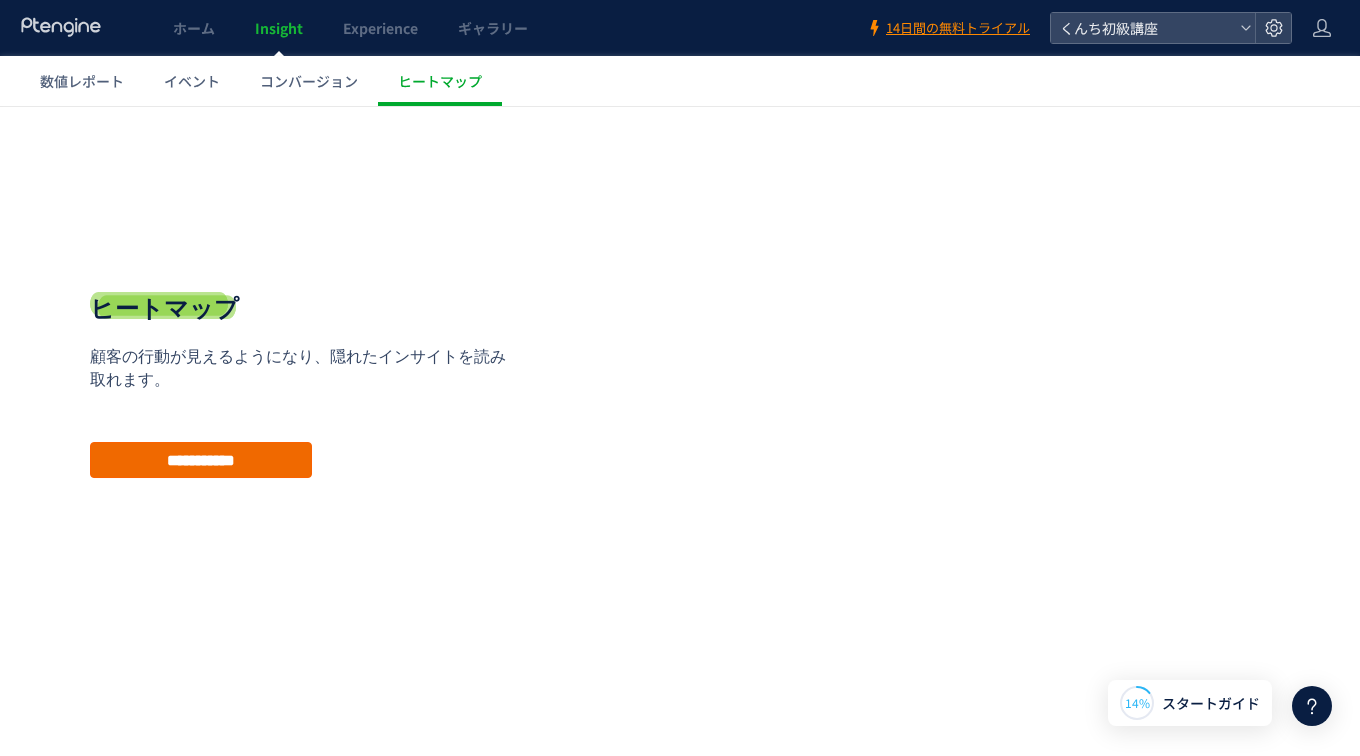 click on "**********" at bounding box center [201, 460] 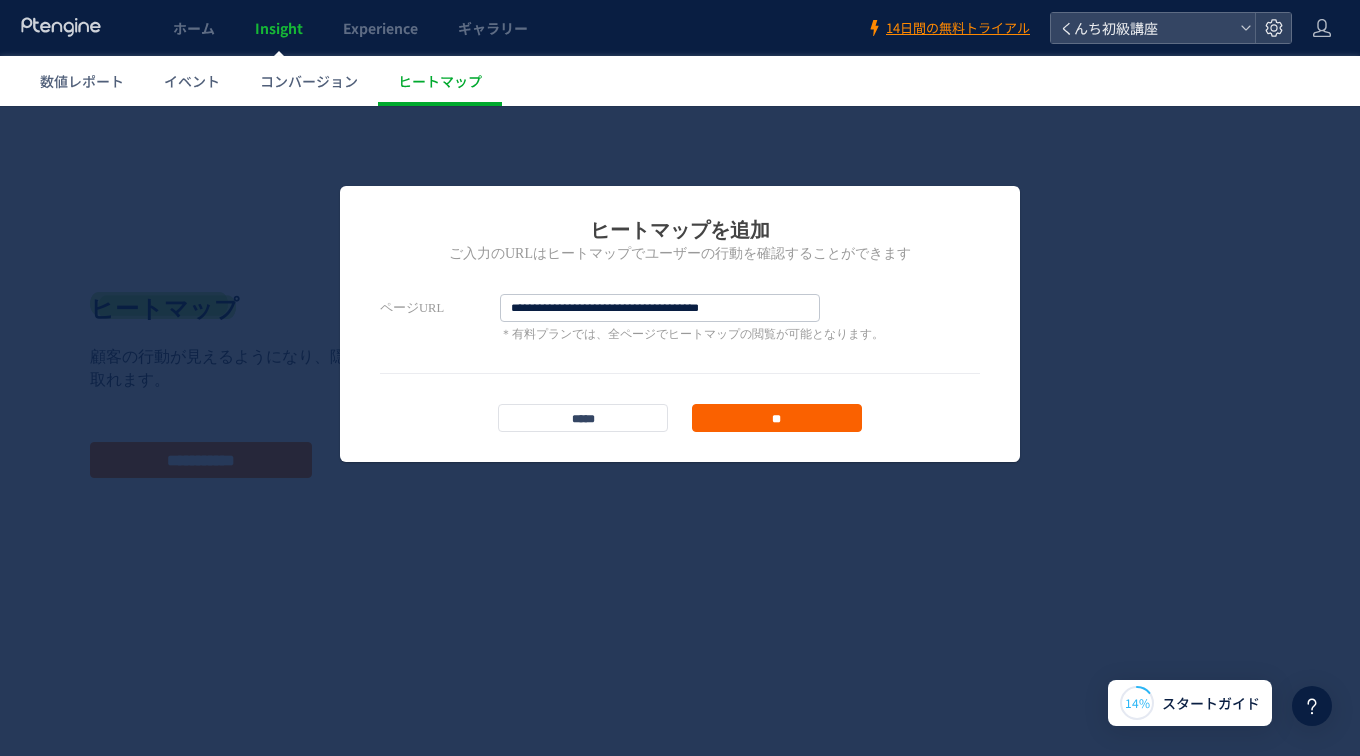 click on "**" at bounding box center (777, 418) 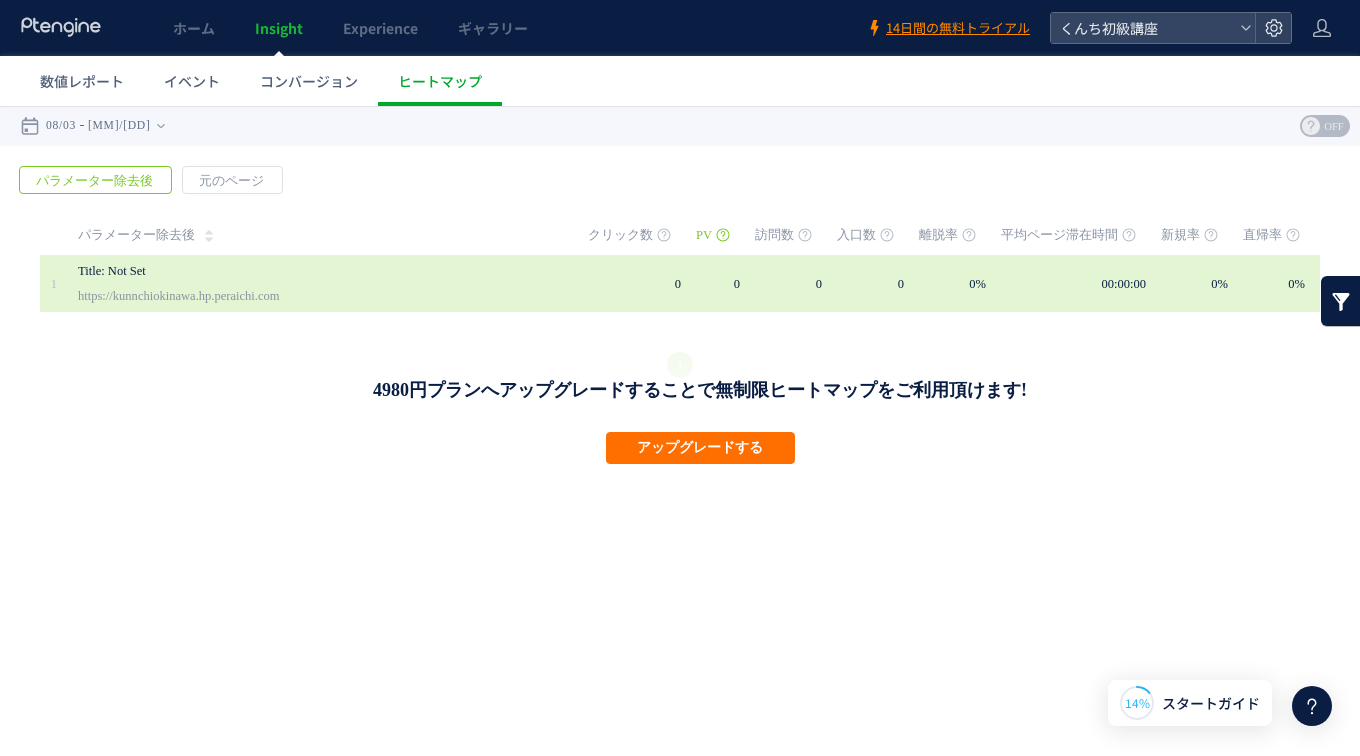 click on "https://kunnchiokinawa.hp.peraichi.com" at bounding box center [179, 296] 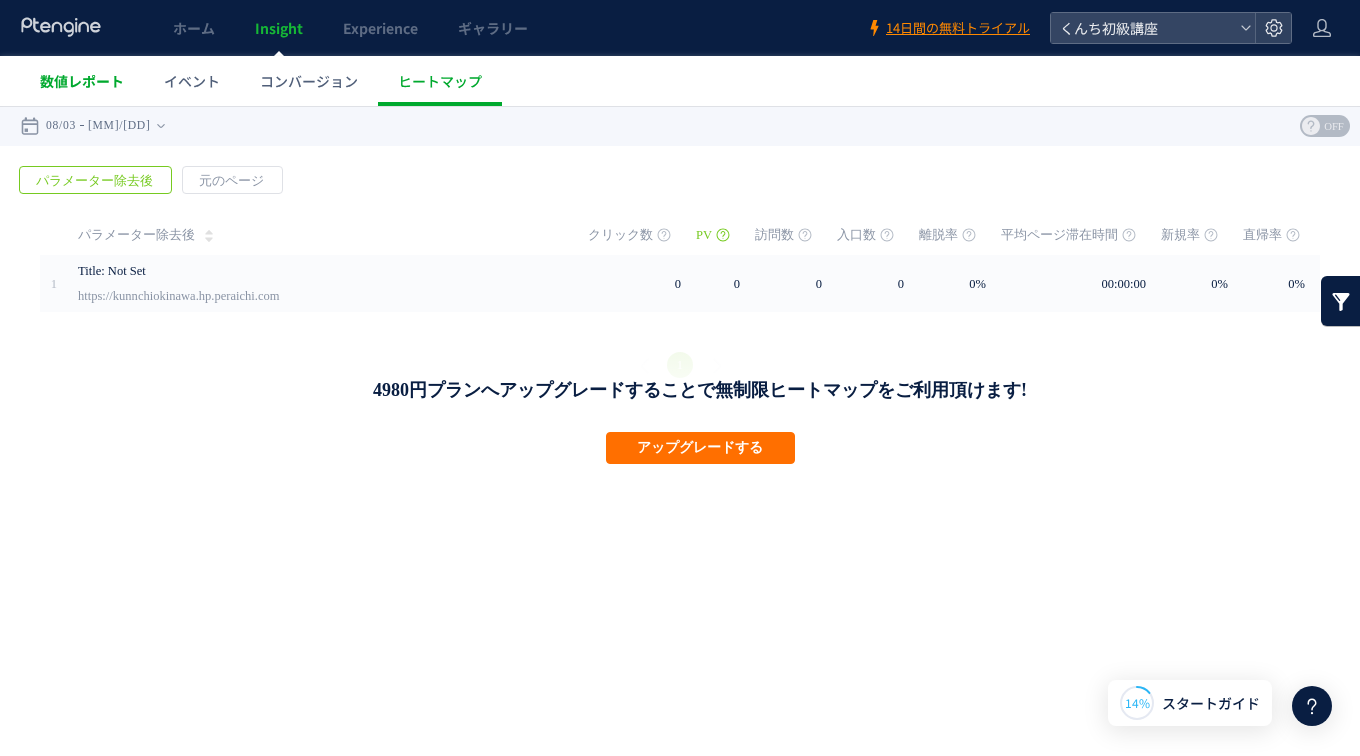 click on "数値レポート" at bounding box center (82, 81) 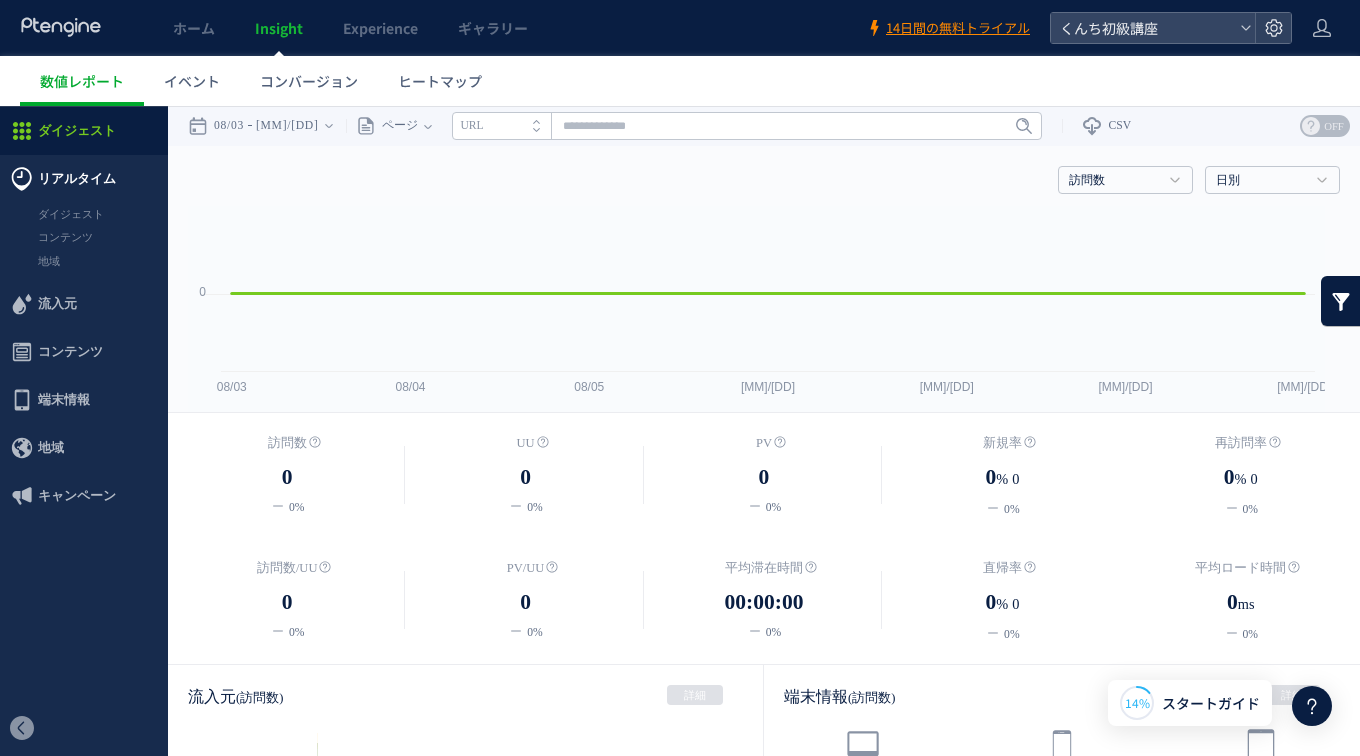 click on "リアルタイム" at bounding box center (77, 179) 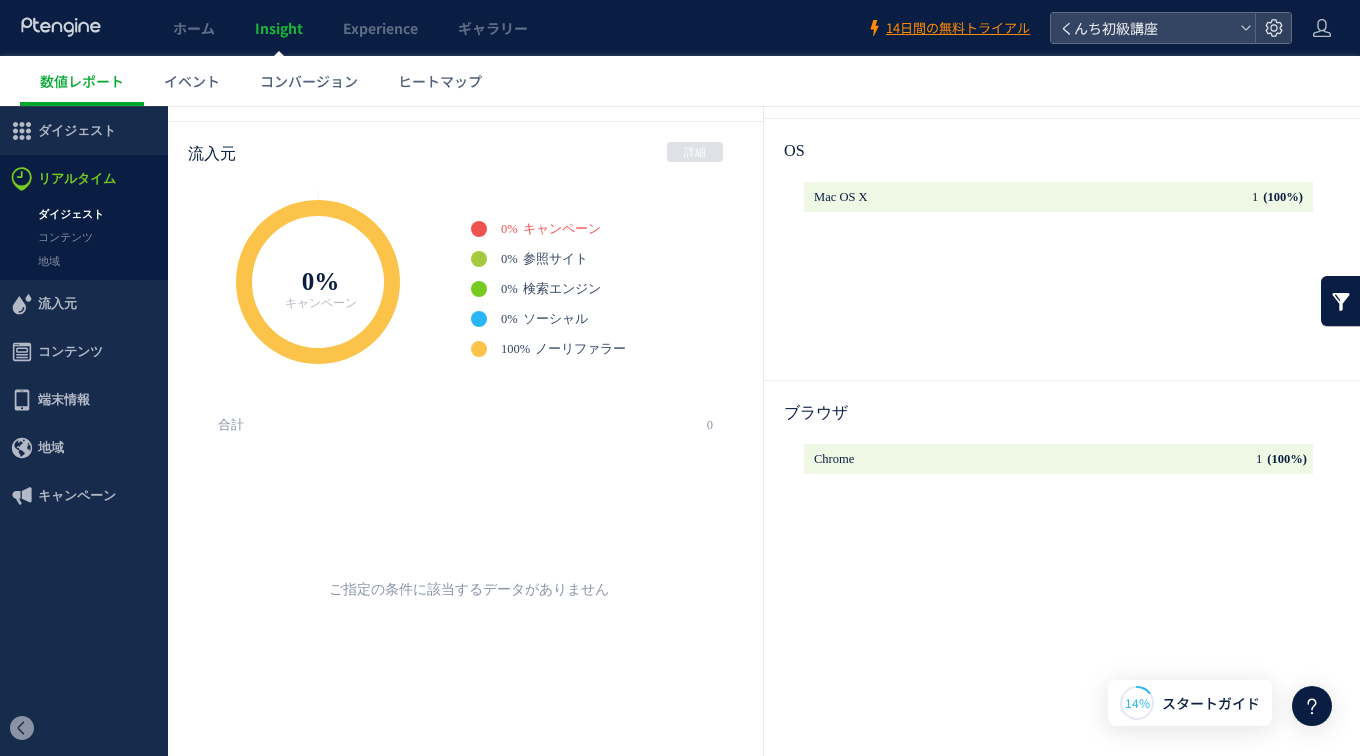 scroll, scrollTop: 240, scrollLeft: 0, axis: vertical 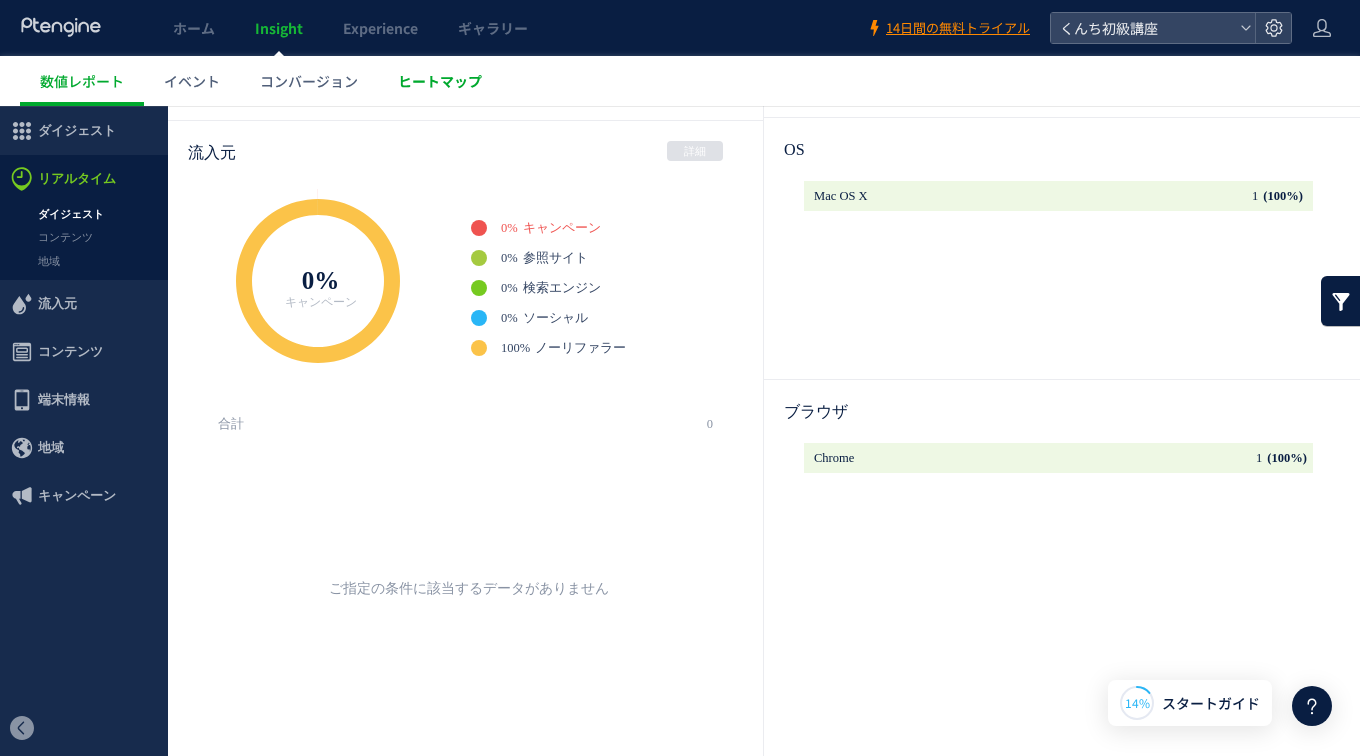 click on "ヒートマップ" at bounding box center [440, 81] 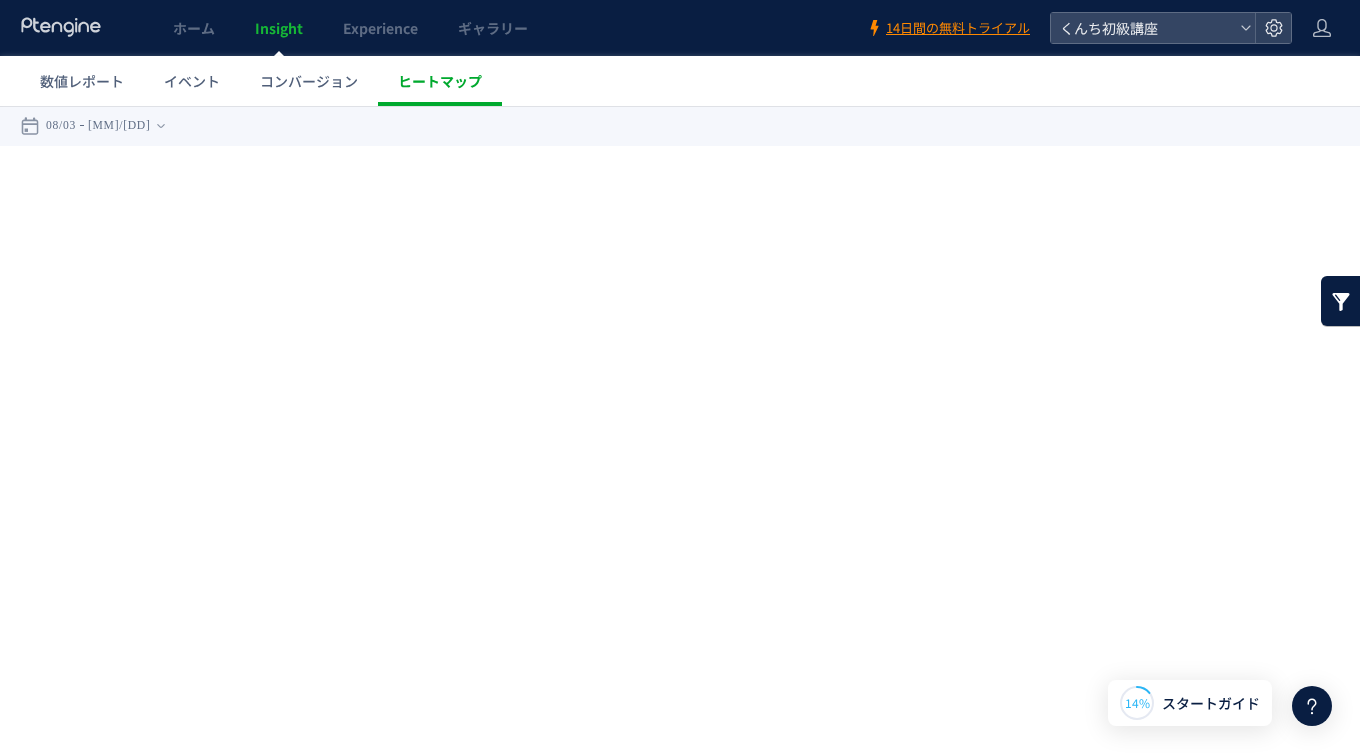 scroll, scrollTop: 0, scrollLeft: 0, axis: both 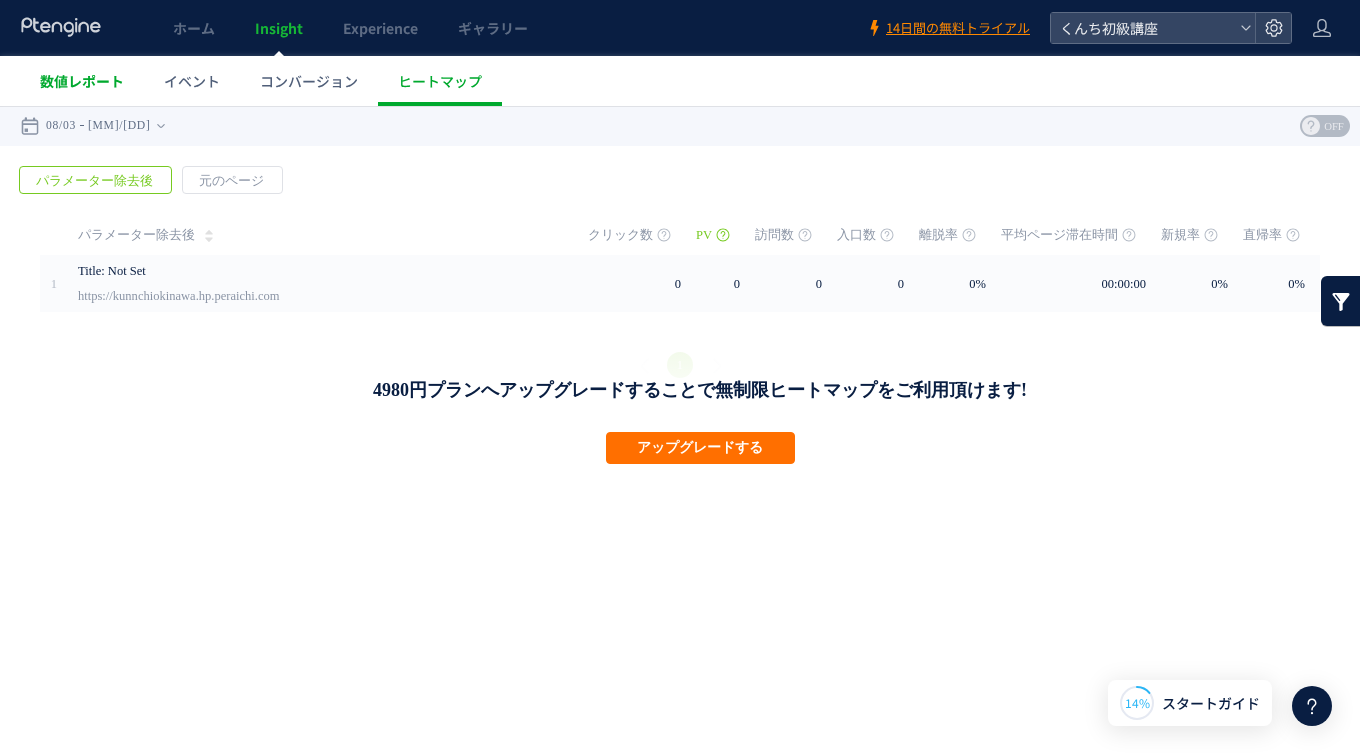 click on "数値レポート" at bounding box center [82, 81] 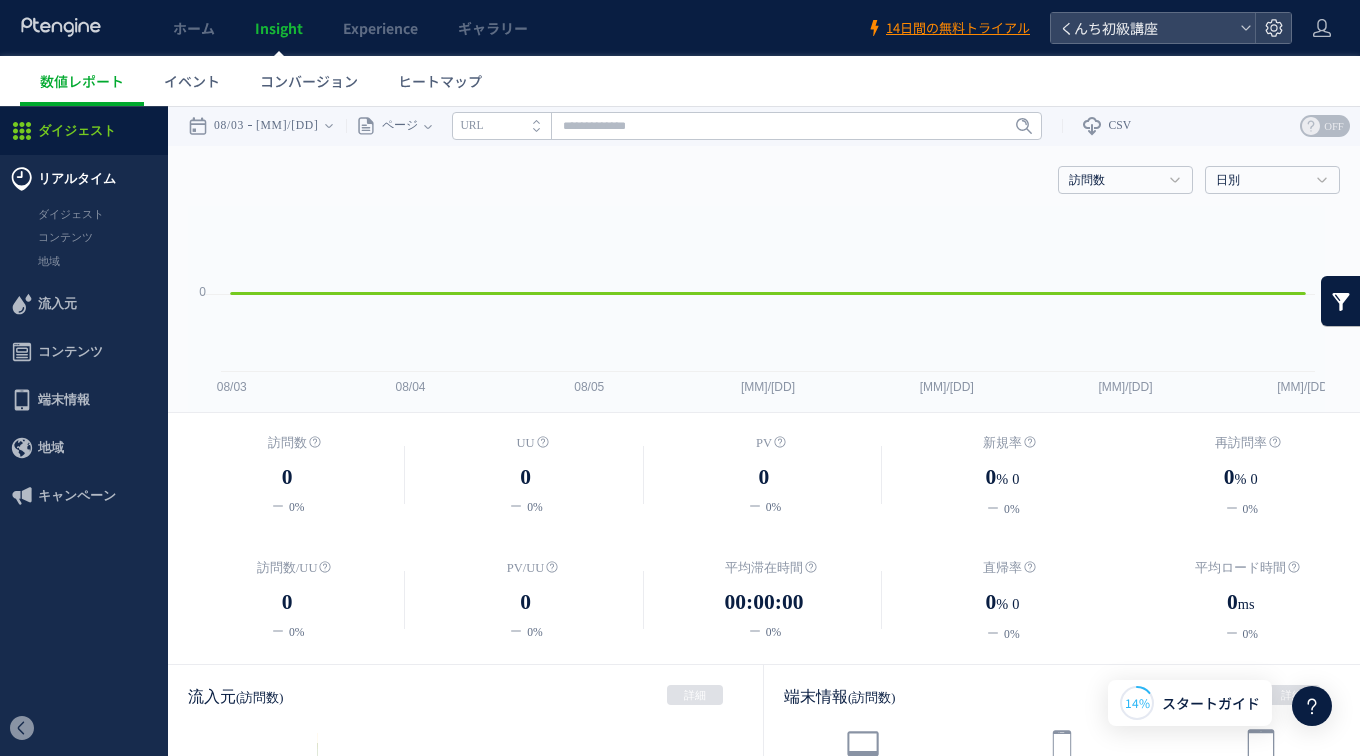 click on "リアルタイム" at bounding box center (77, 179) 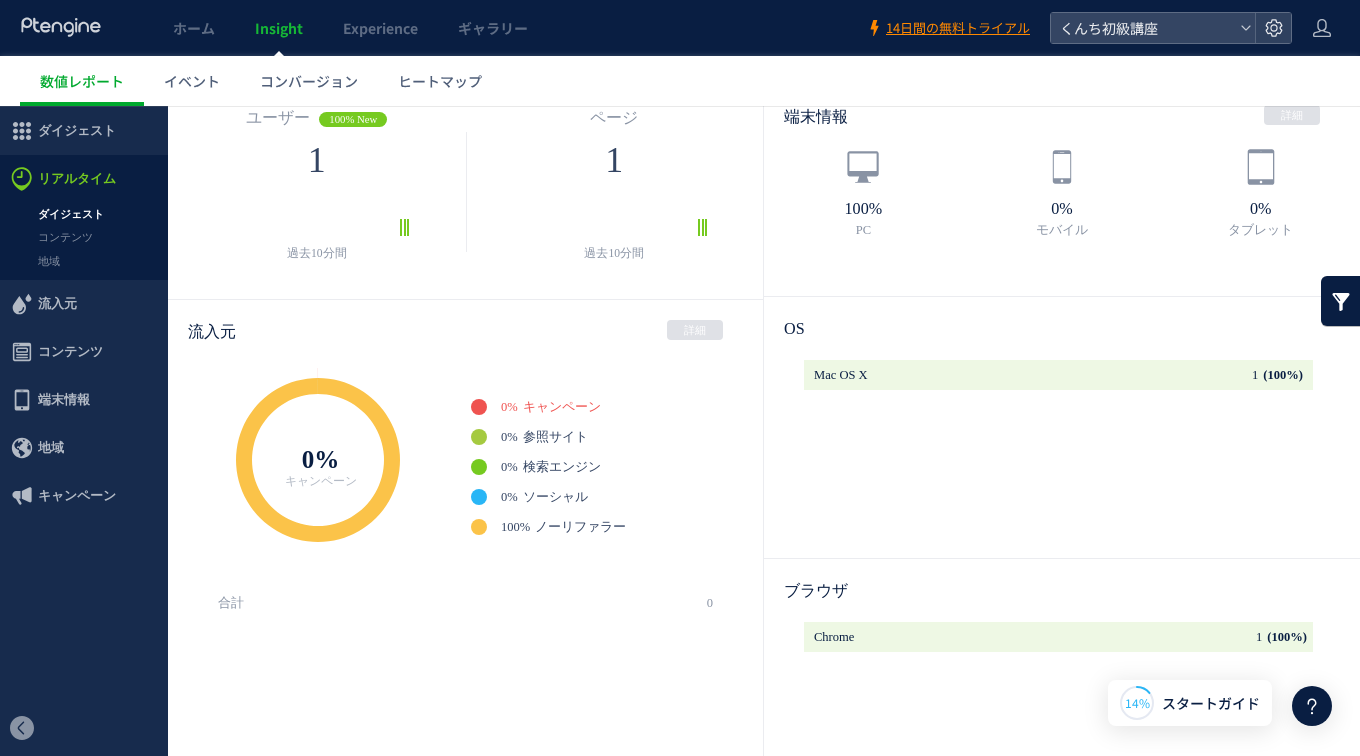 scroll, scrollTop: 0, scrollLeft: 0, axis: both 